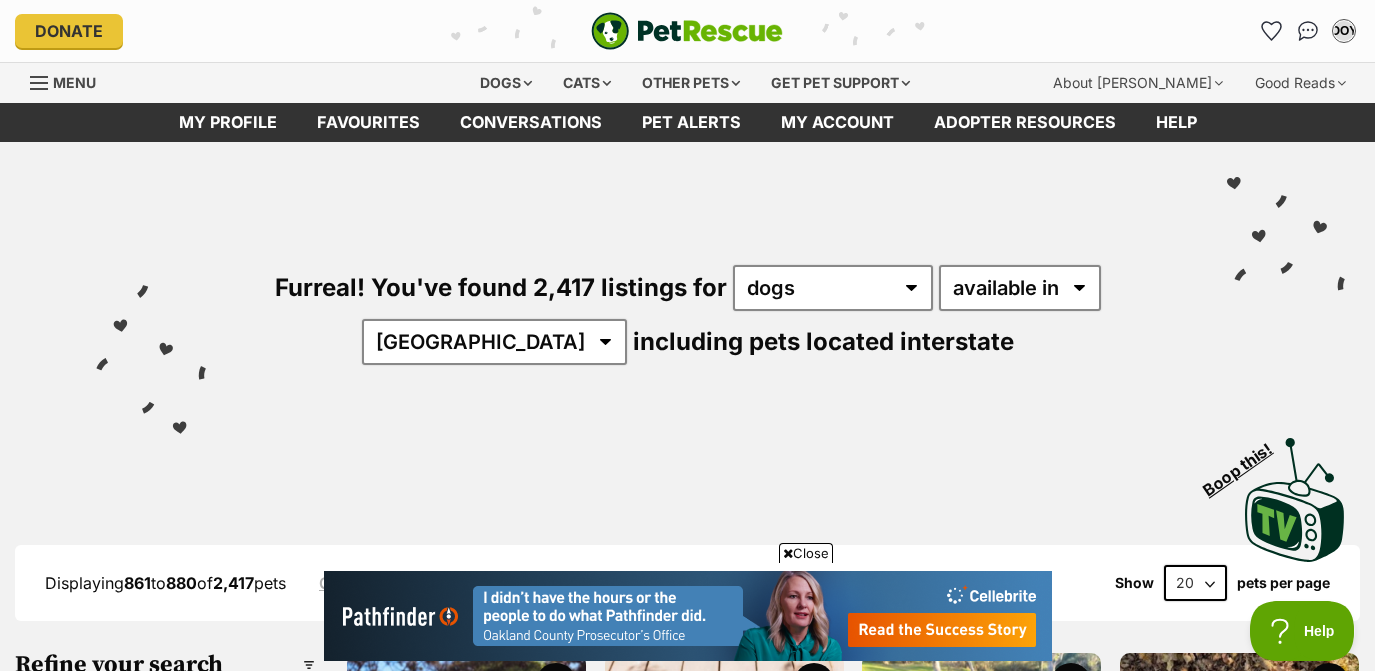 scroll, scrollTop: 1840, scrollLeft: 0, axis: vertical 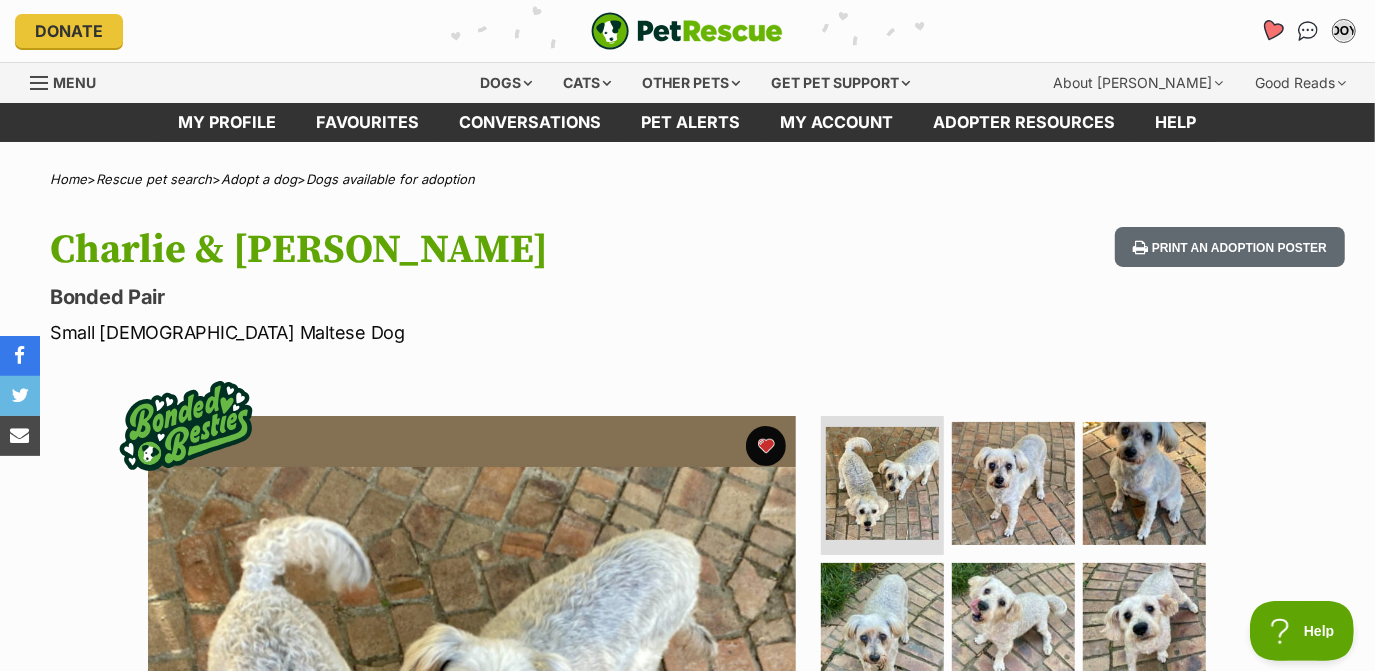 click 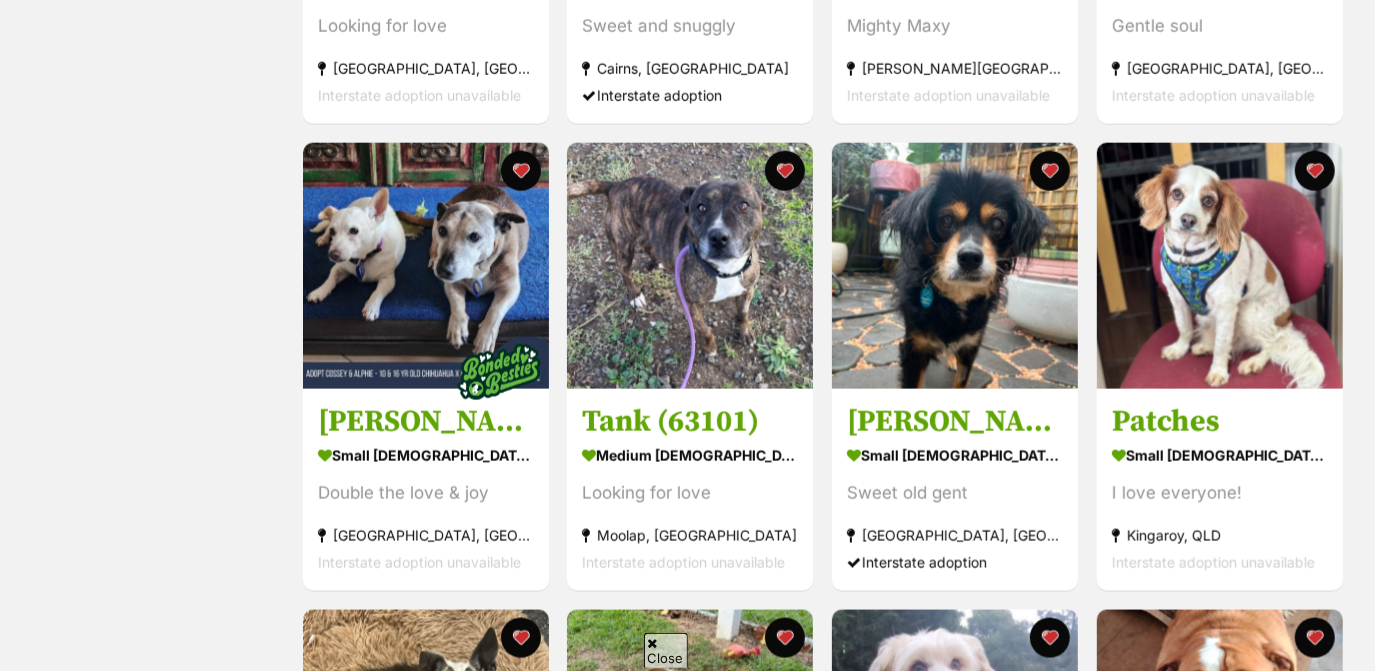 scroll, scrollTop: 1834, scrollLeft: 0, axis: vertical 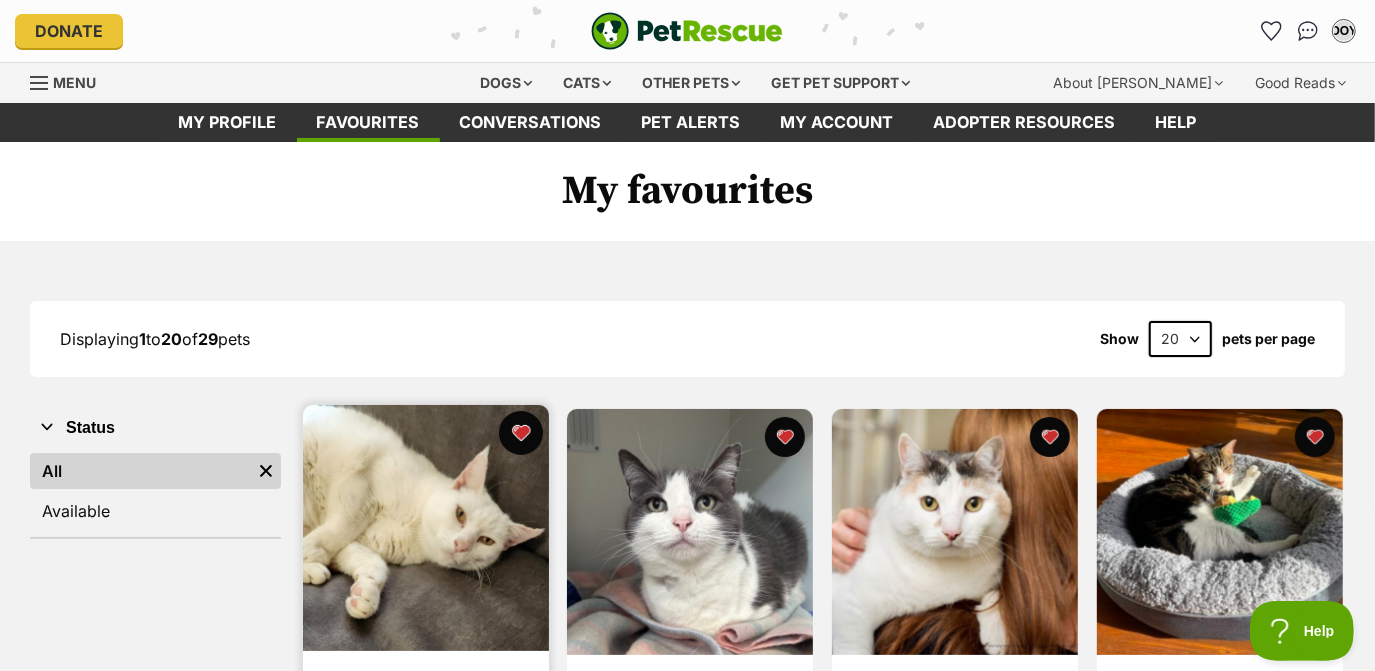 click at bounding box center [520, 433] 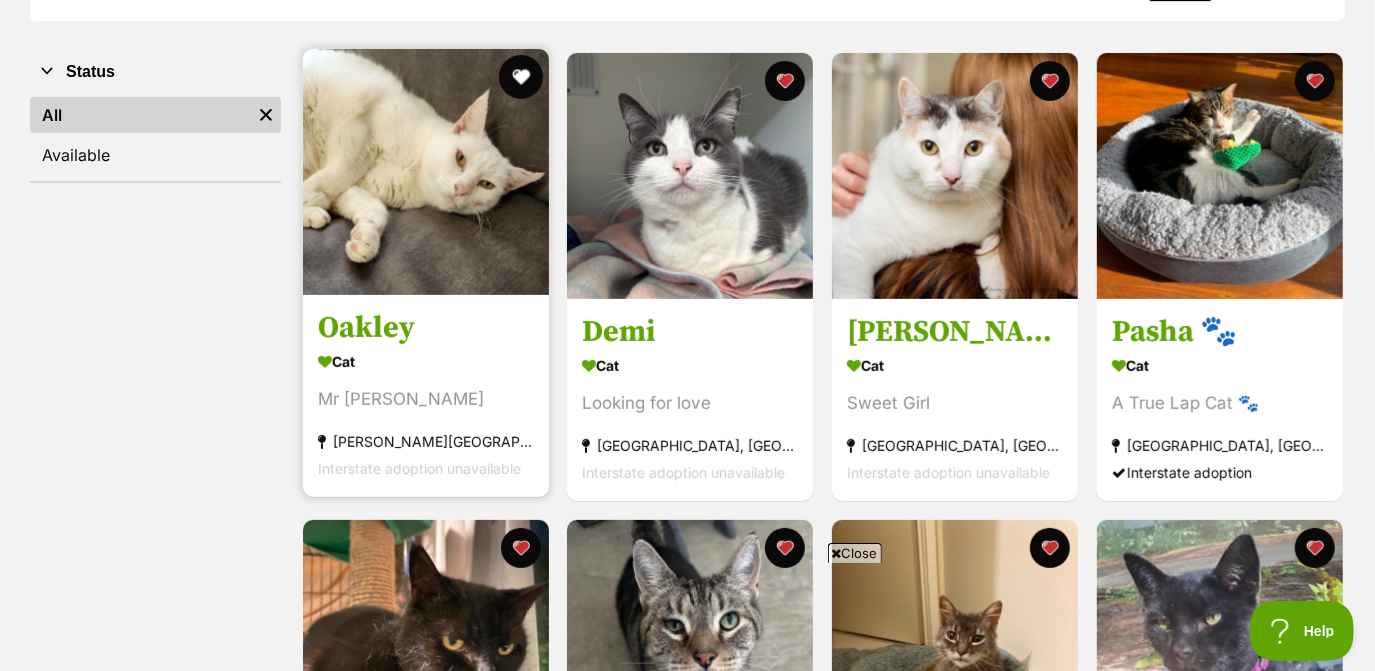 scroll, scrollTop: 393, scrollLeft: 0, axis: vertical 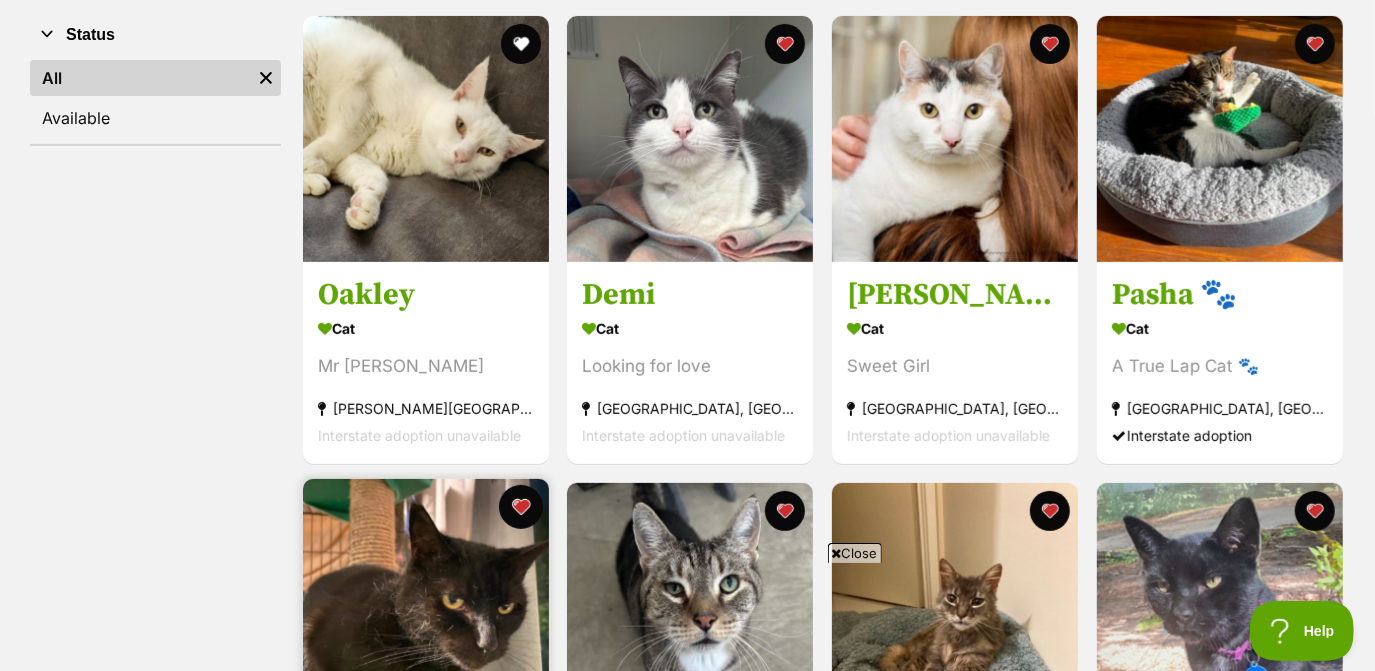 click at bounding box center [520, 507] 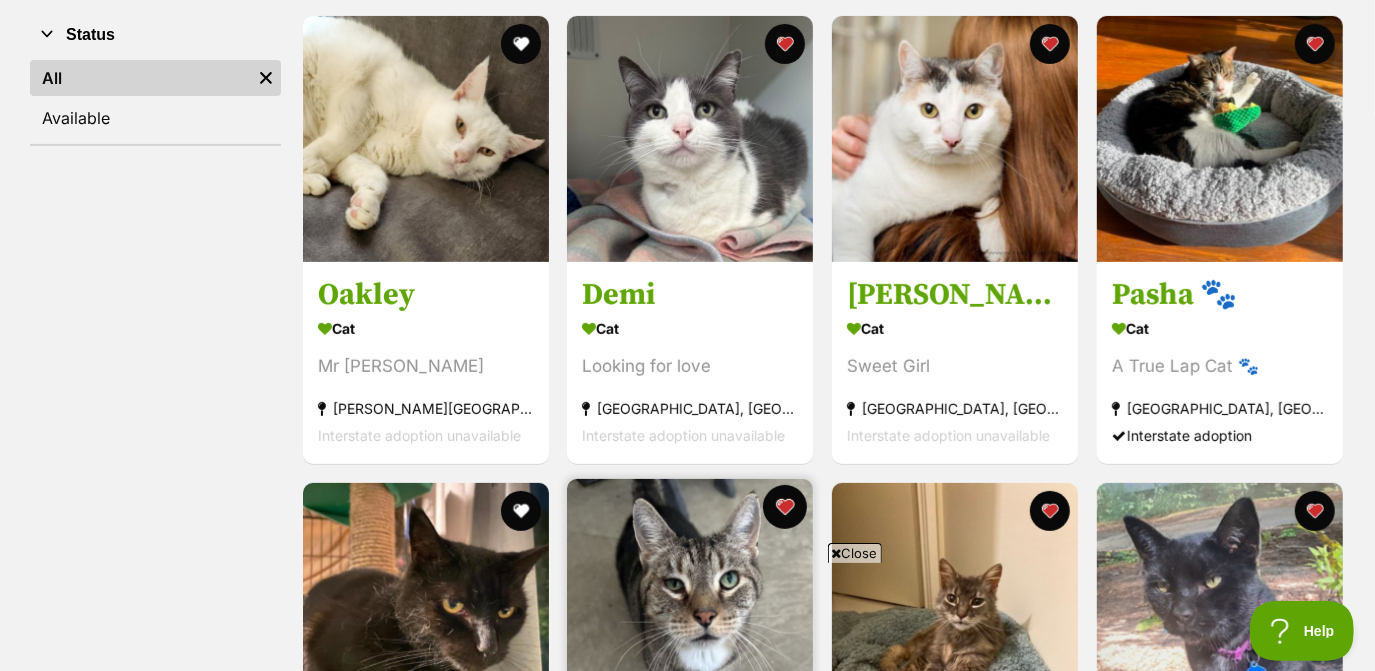 click at bounding box center [785, 507] 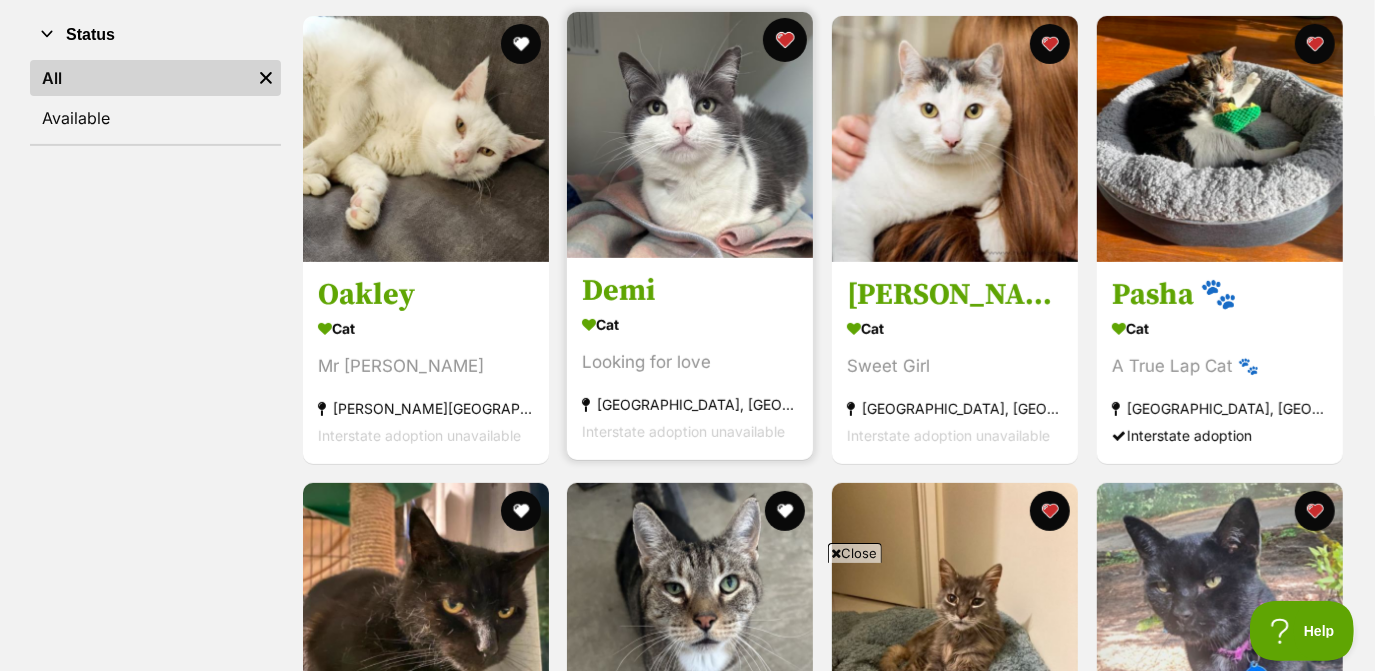 click at bounding box center (785, 40) 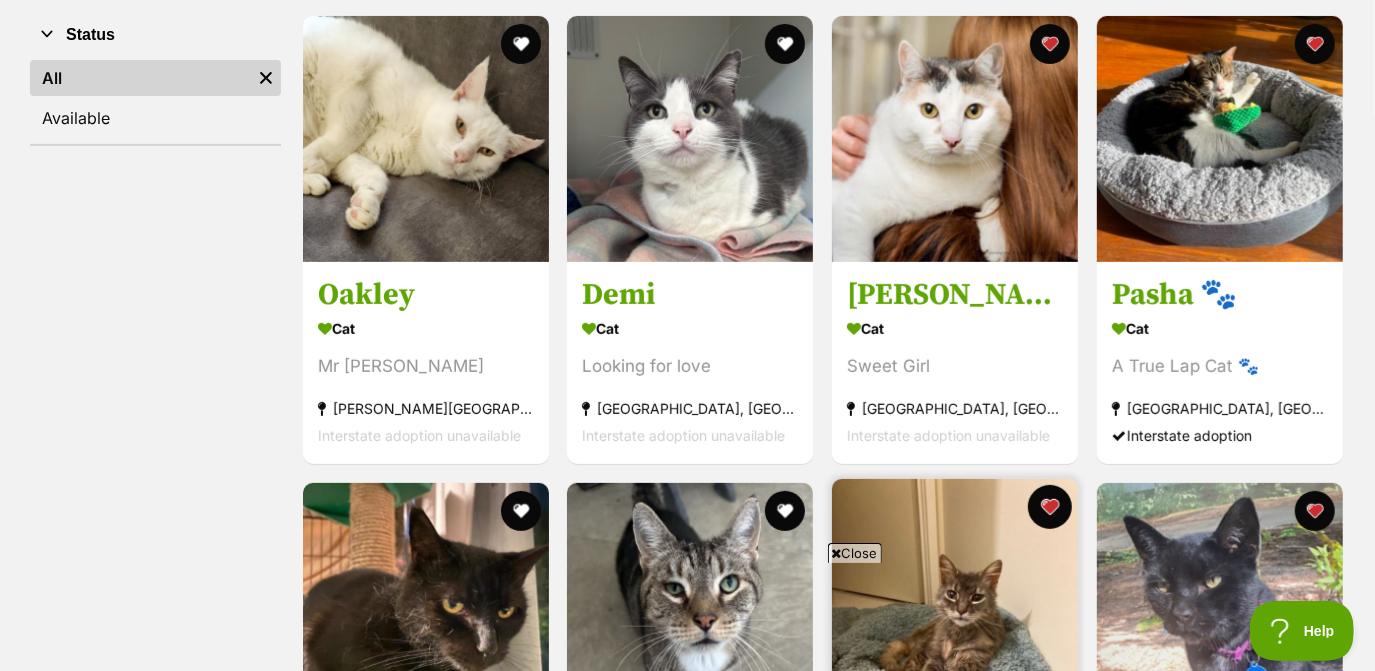click at bounding box center (1050, 507) 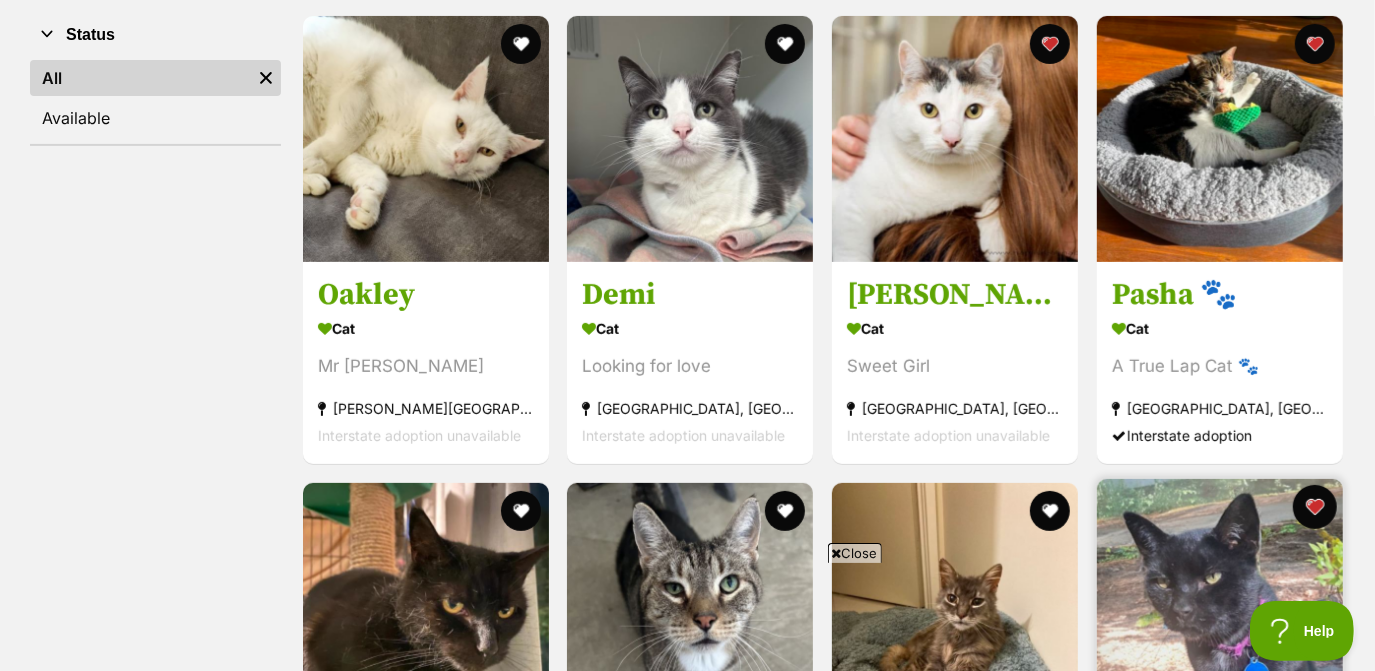 click at bounding box center [1315, 507] 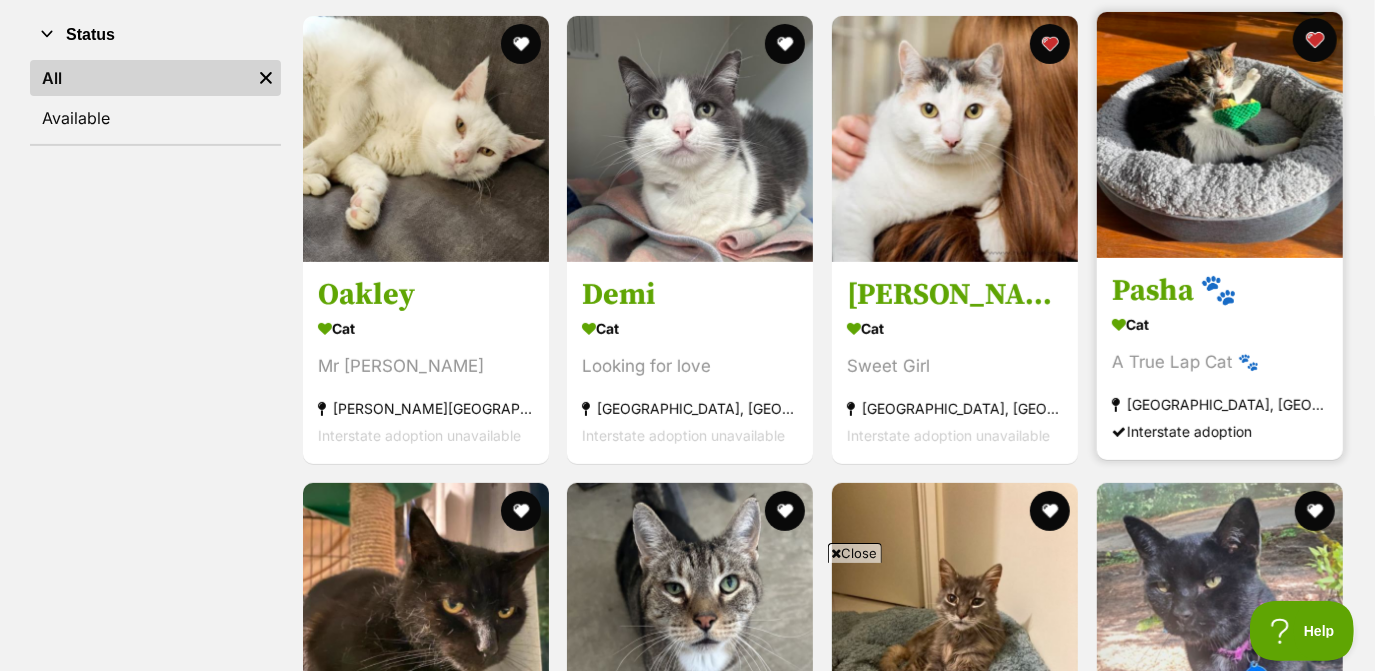 click at bounding box center [1315, 40] 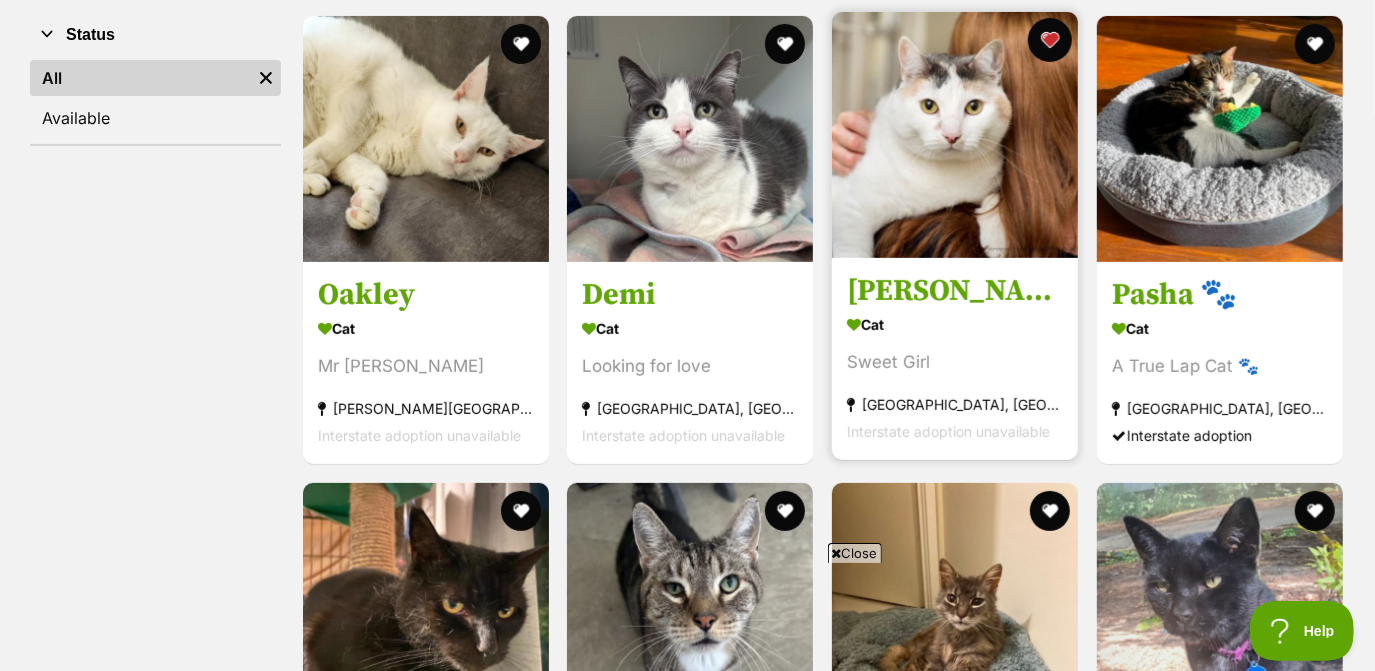 click at bounding box center (1050, 40) 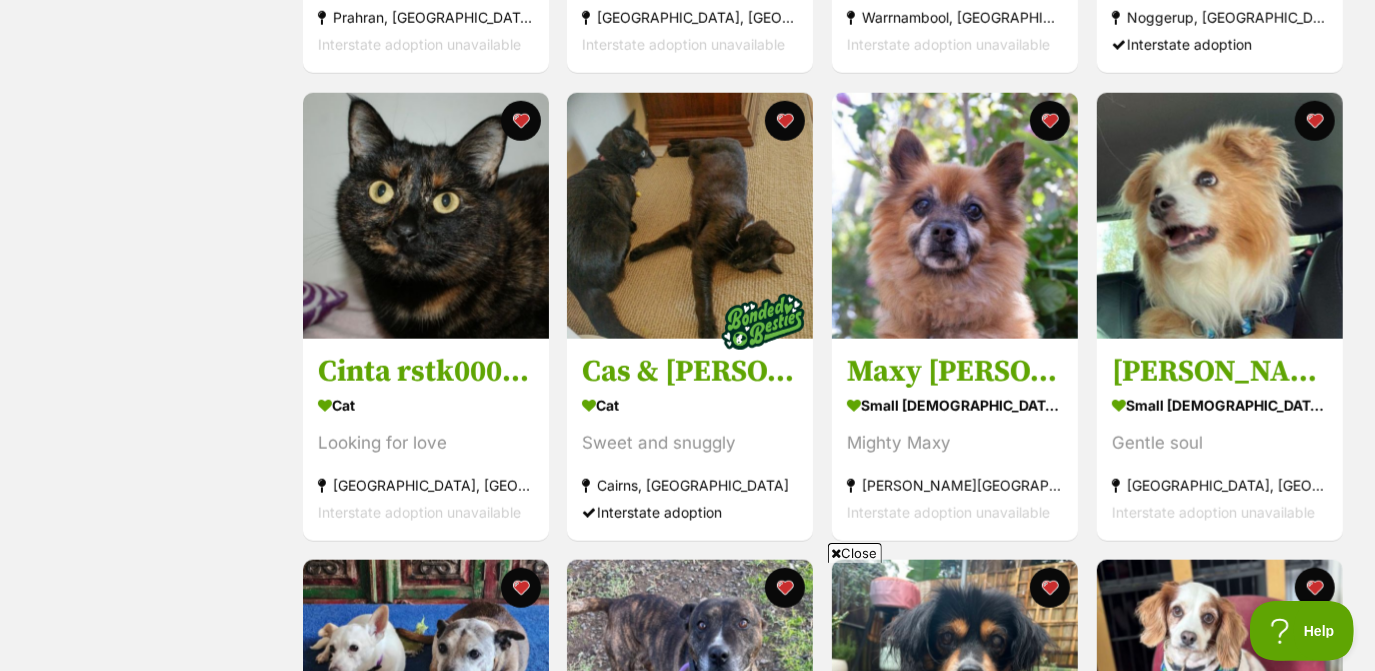 scroll, scrollTop: 1255, scrollLeft: 0, axis: vertical 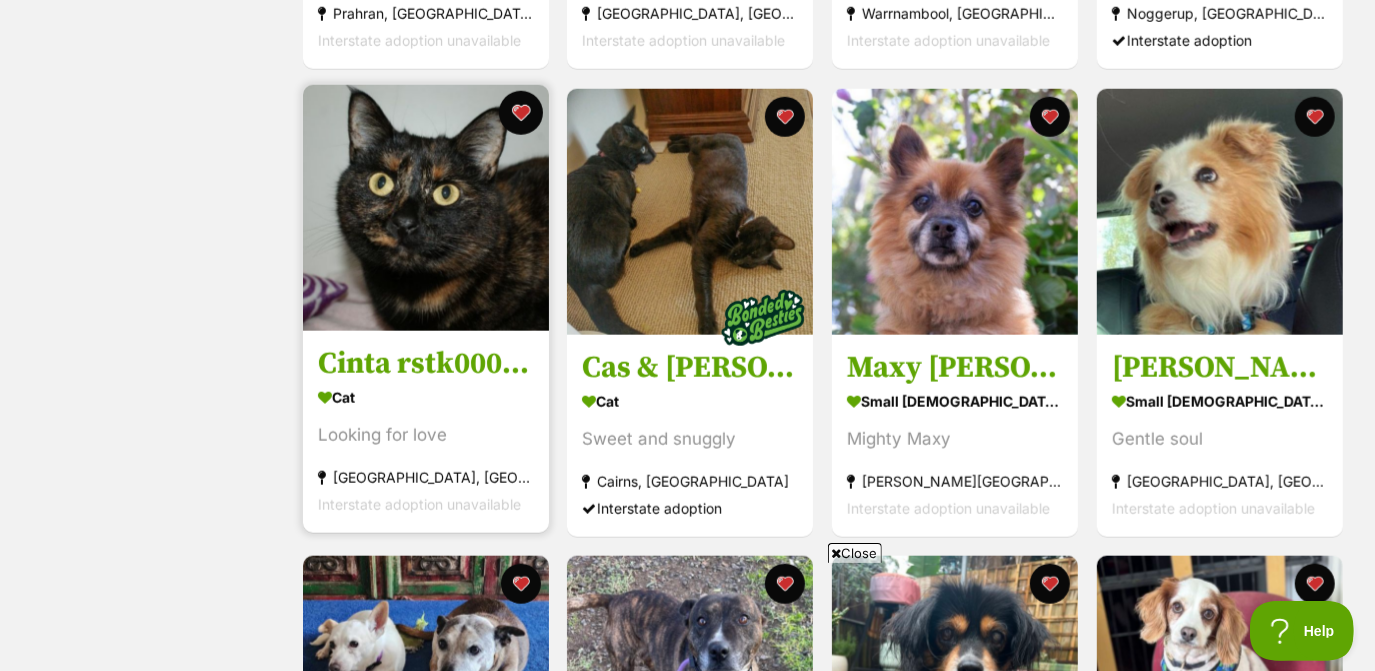 click at bounding box center [520, 113] 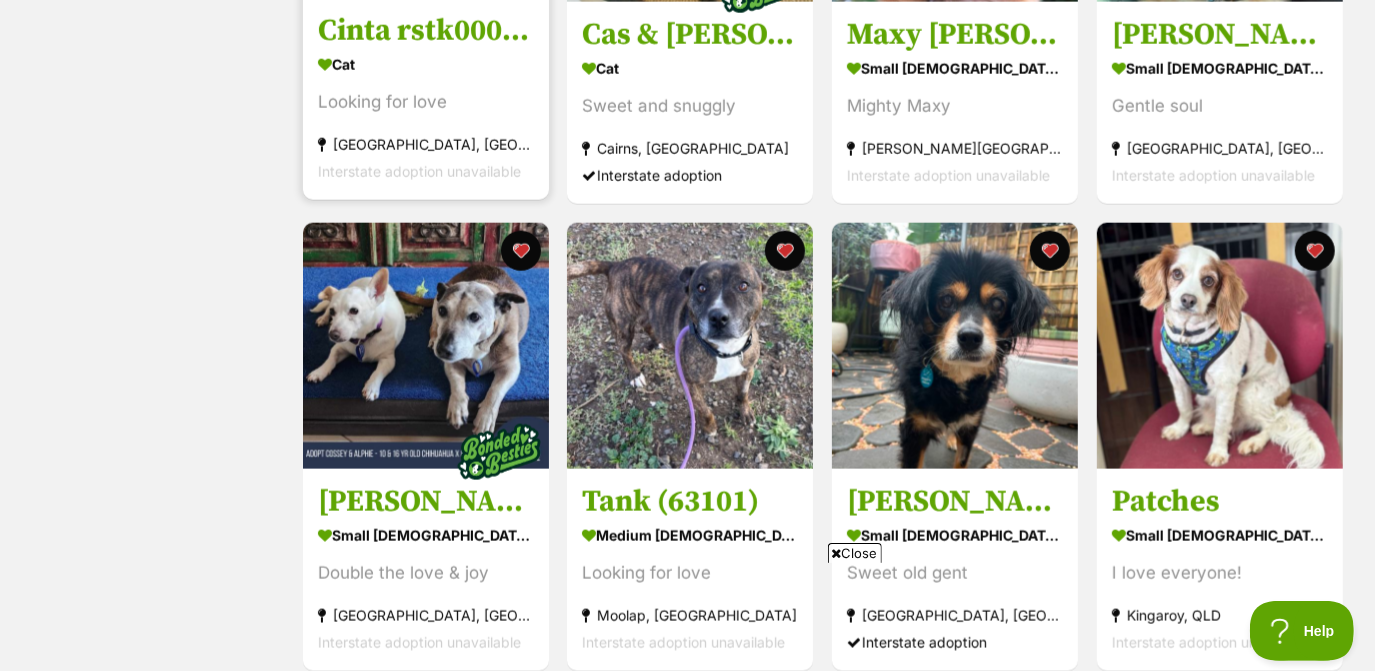scroll, scrollTop: 1633, scrollLeft: 0, axis: vertical 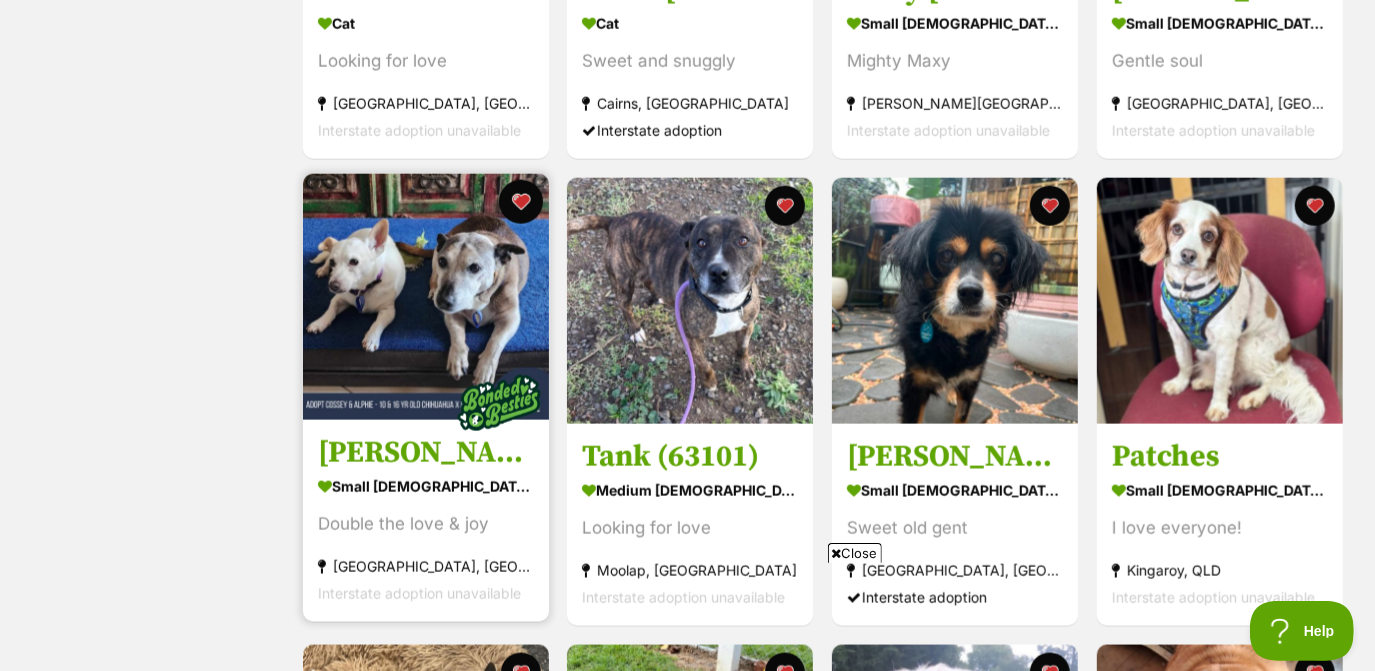 click at bounding box center (520, 202) 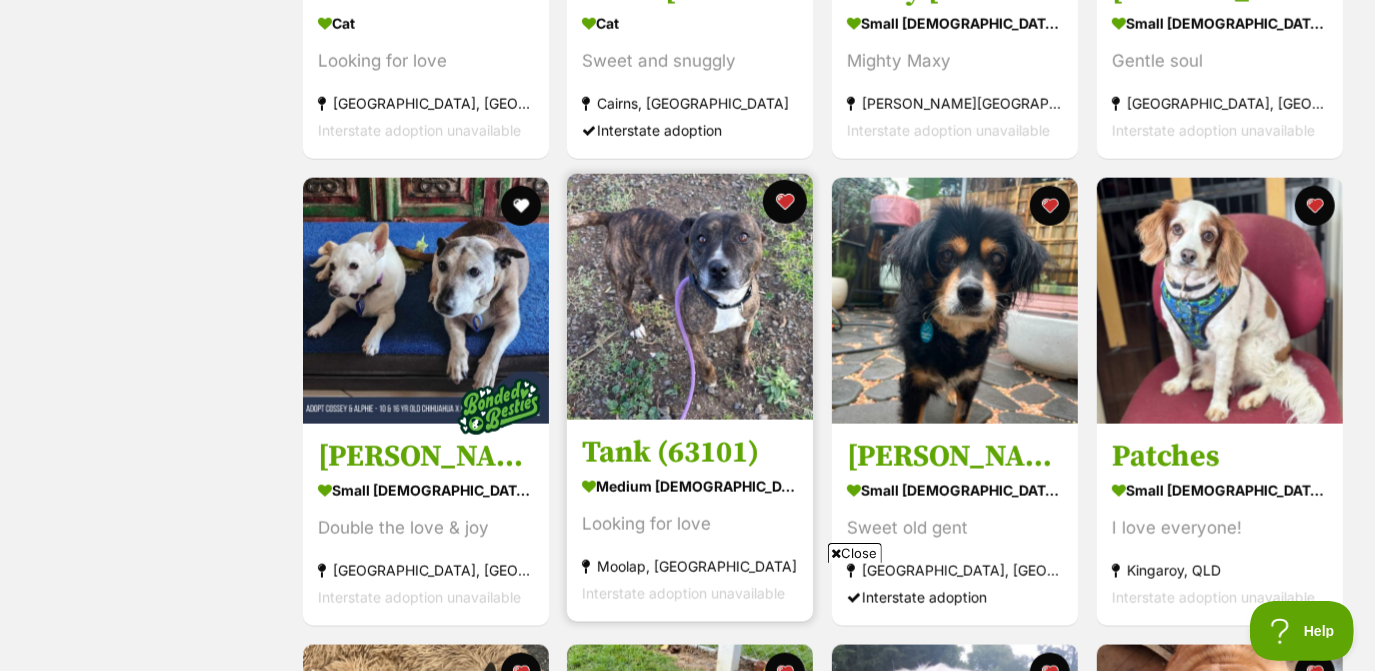 click at bounding box center (785, 202) 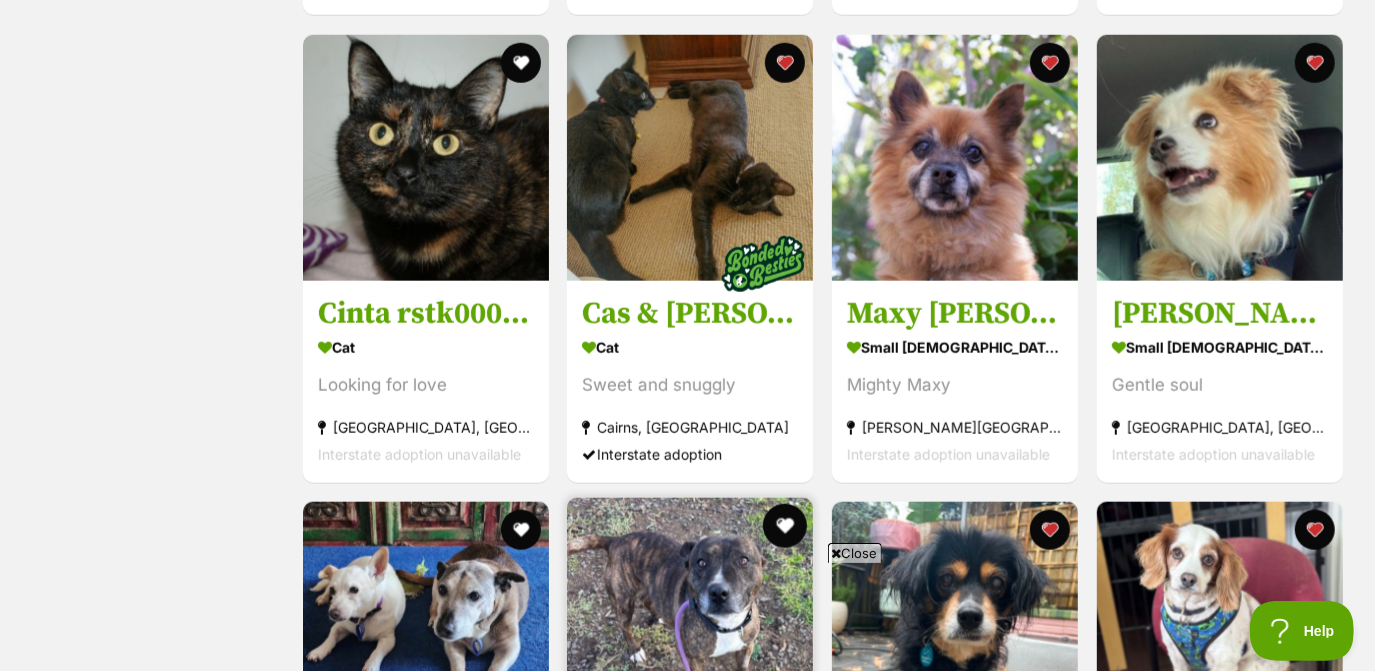 scroll, scrollTop: 1312, scrollLeft: 0, axis: vertical 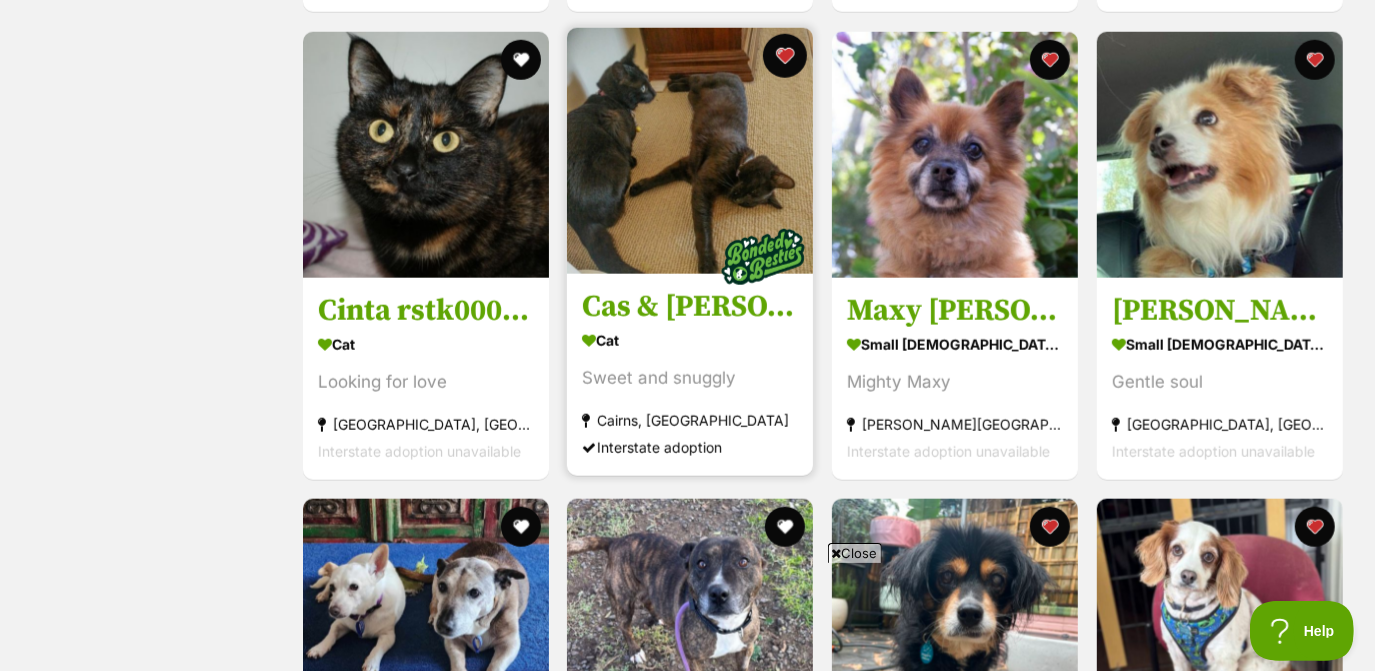 click at bounding box center (785, 56) 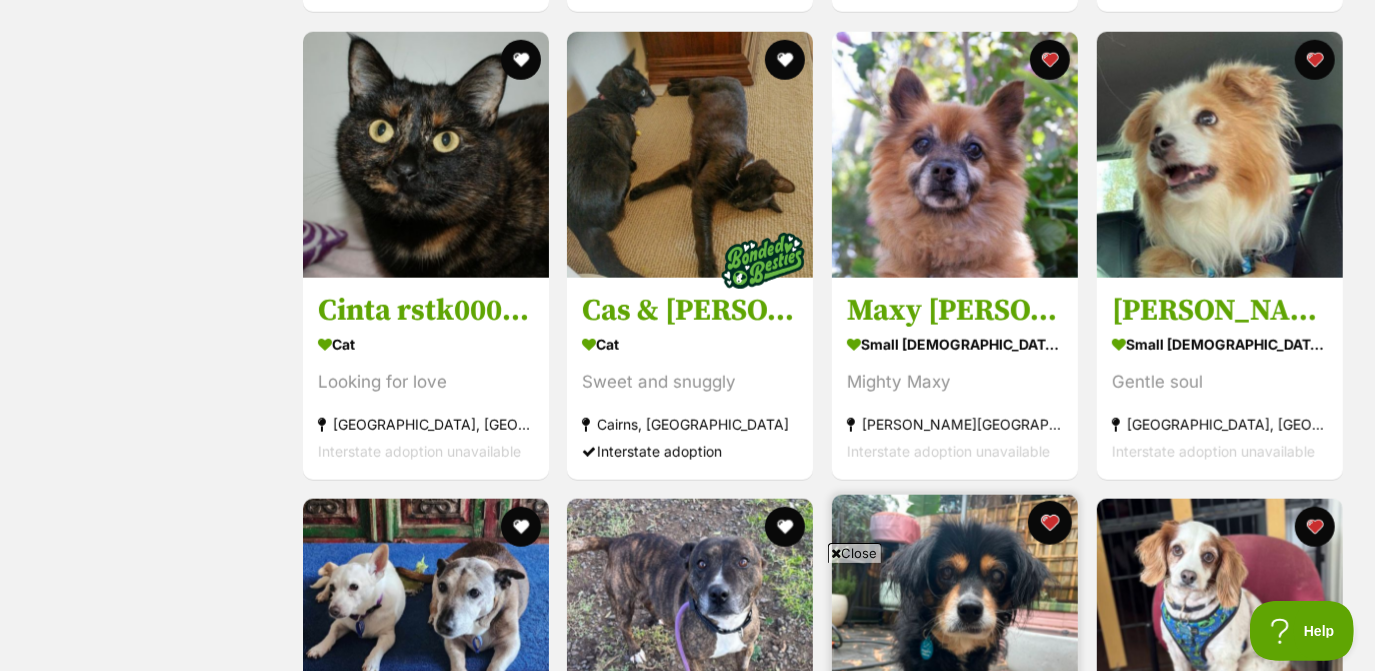 click at bounding box center (1050, 523) 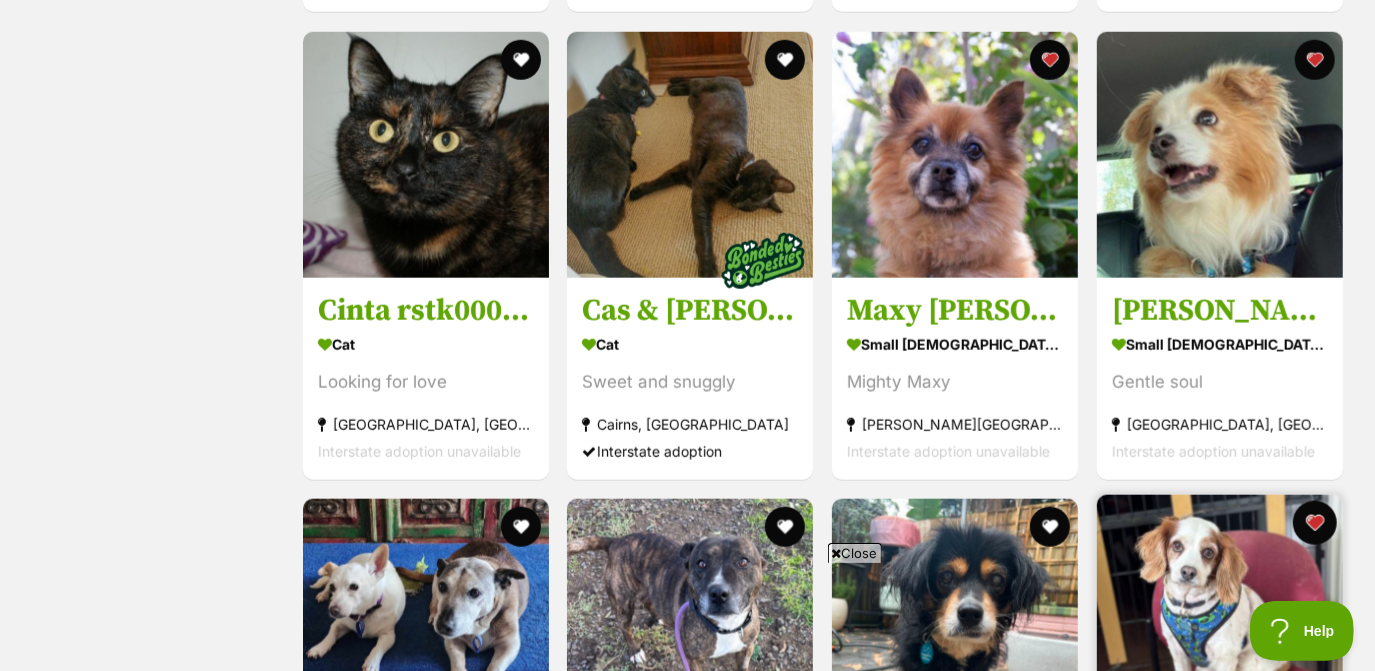 click at bounding box center (1315, 523) 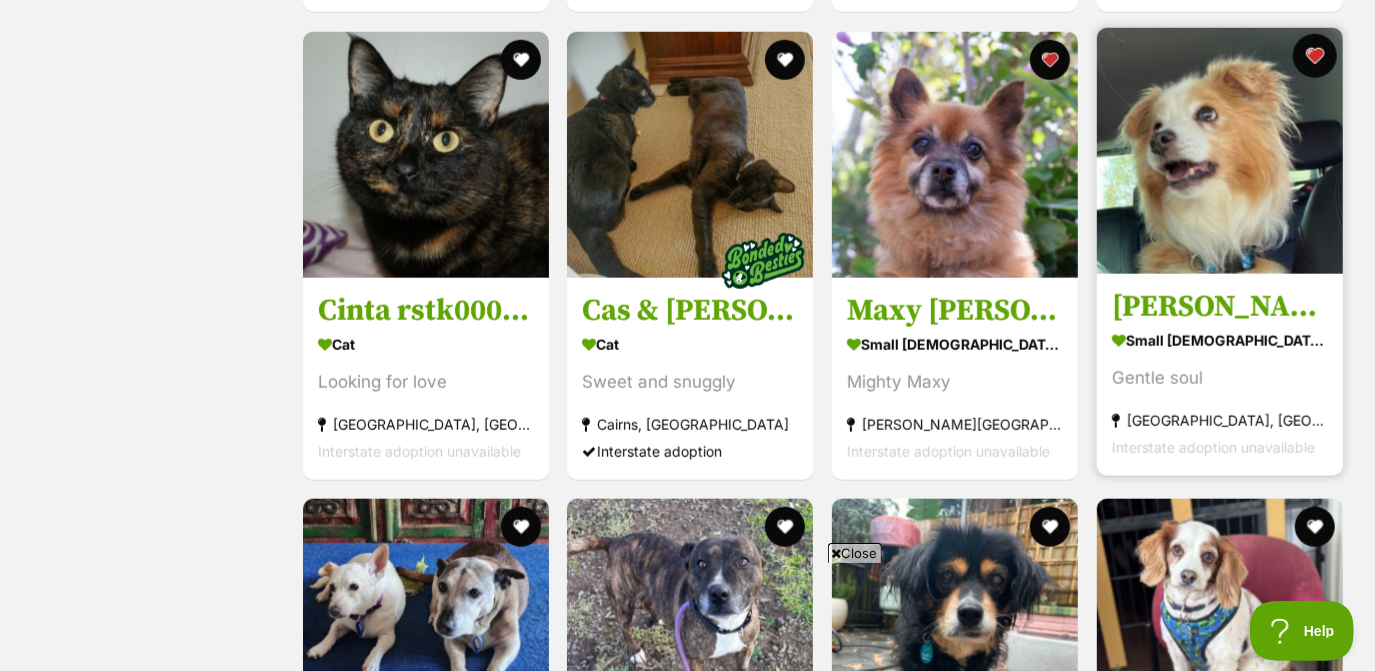 click at bounding box center (1315, 56) 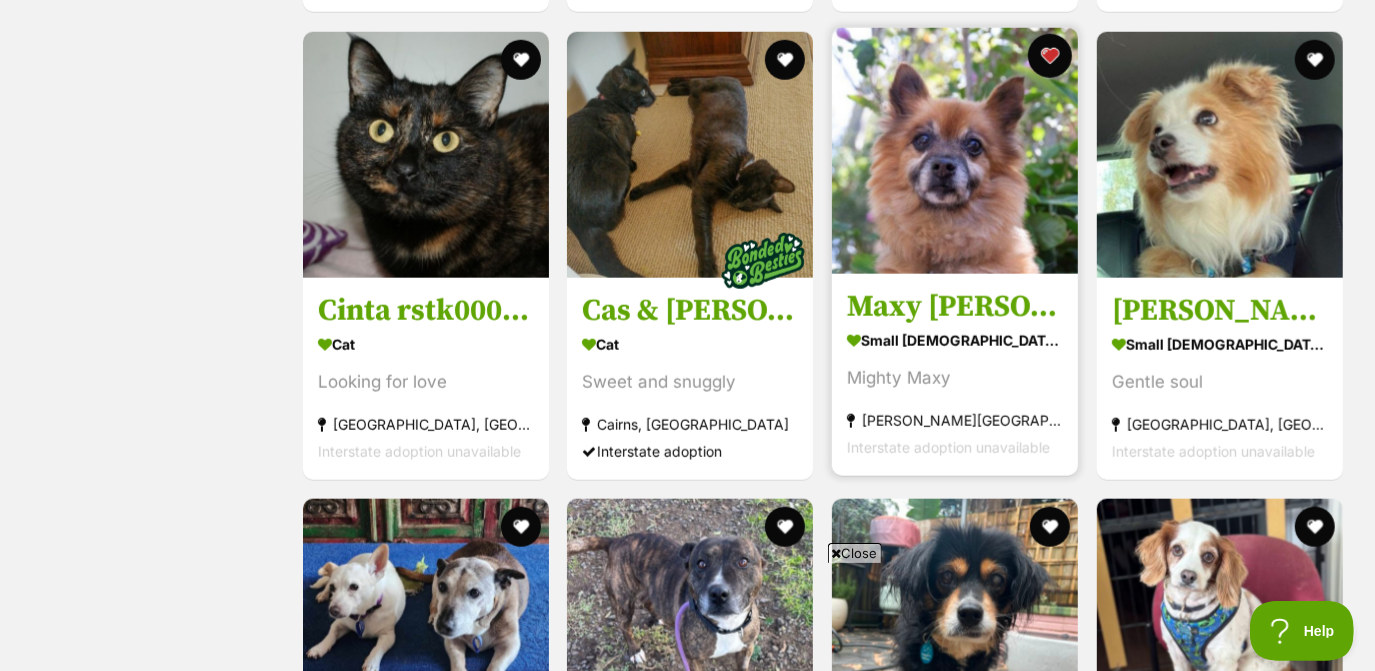 click at bounding box center [1050, 56] 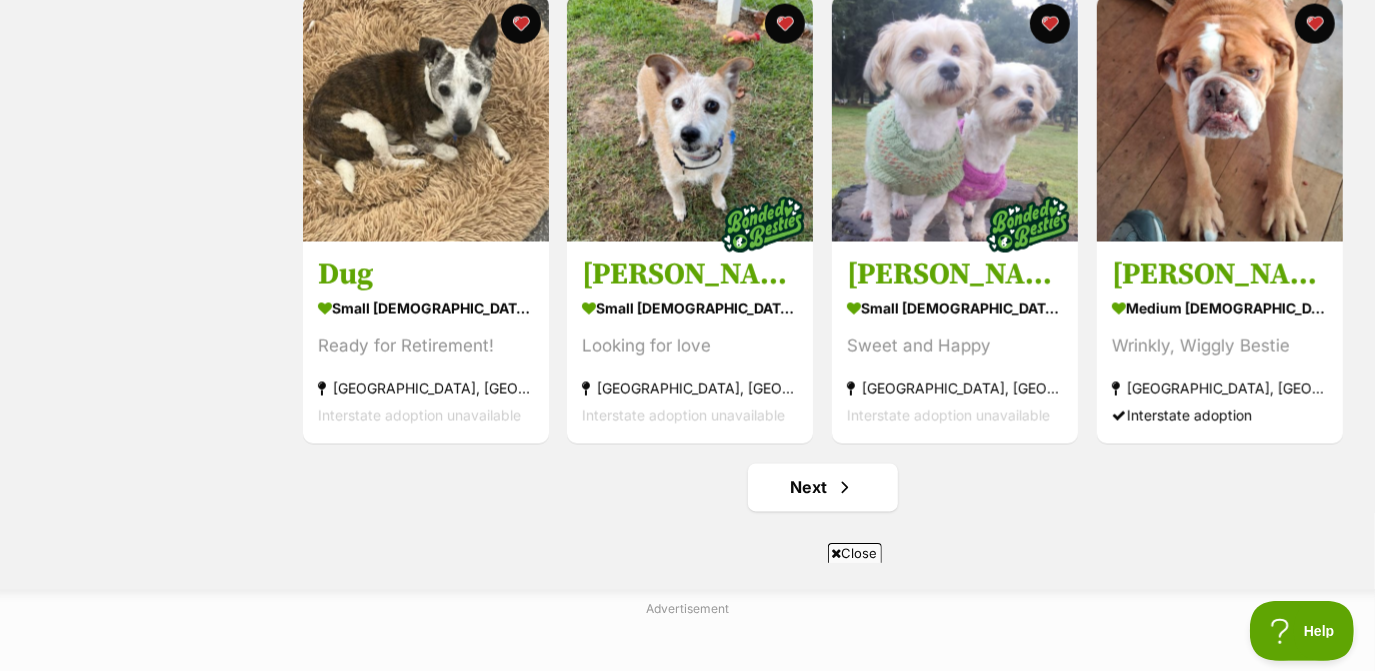 scroll, scrollTop: 2283, scrollLeft: 0, axis: vertical 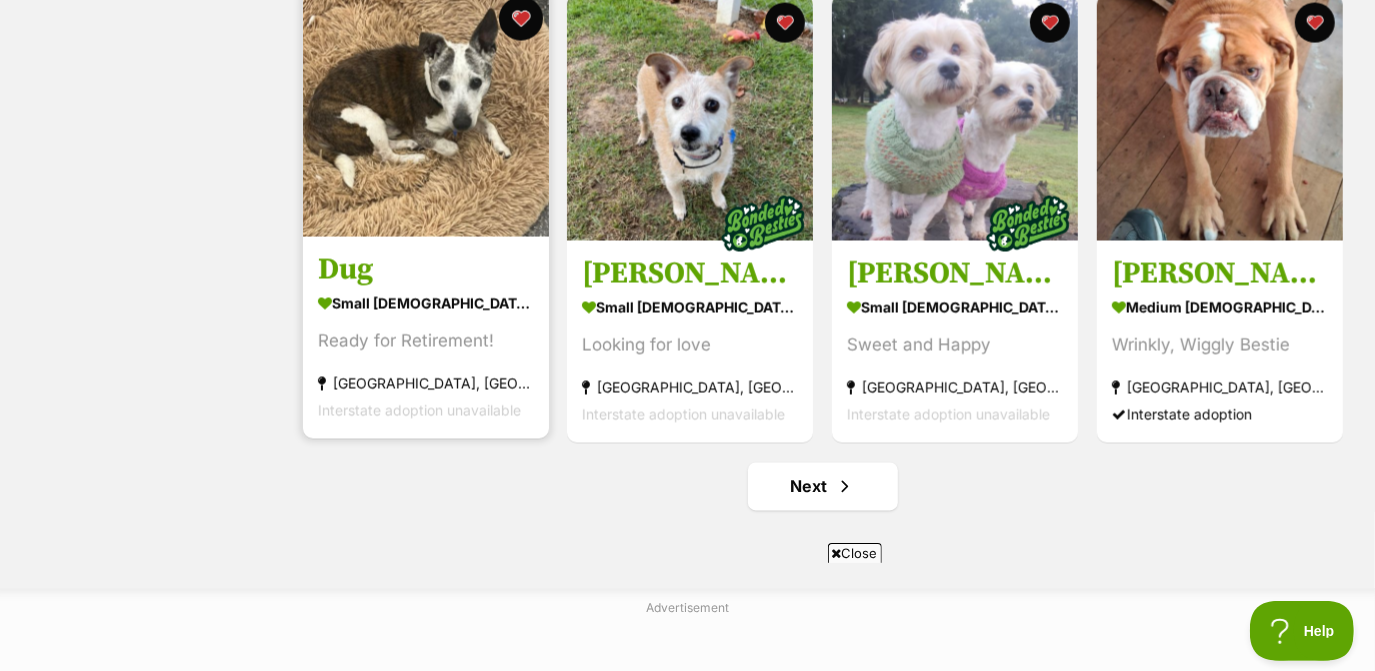 click at bounding box center [520, 19] 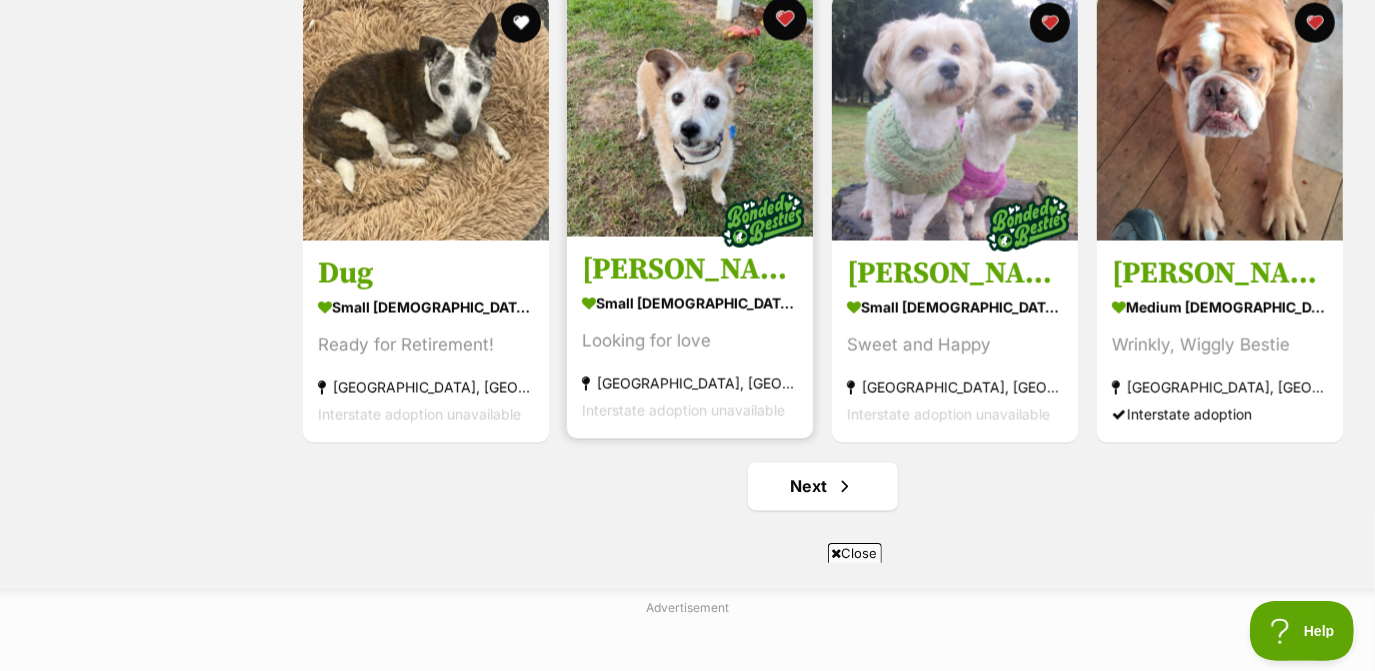 click at bounding box center [785, 19] 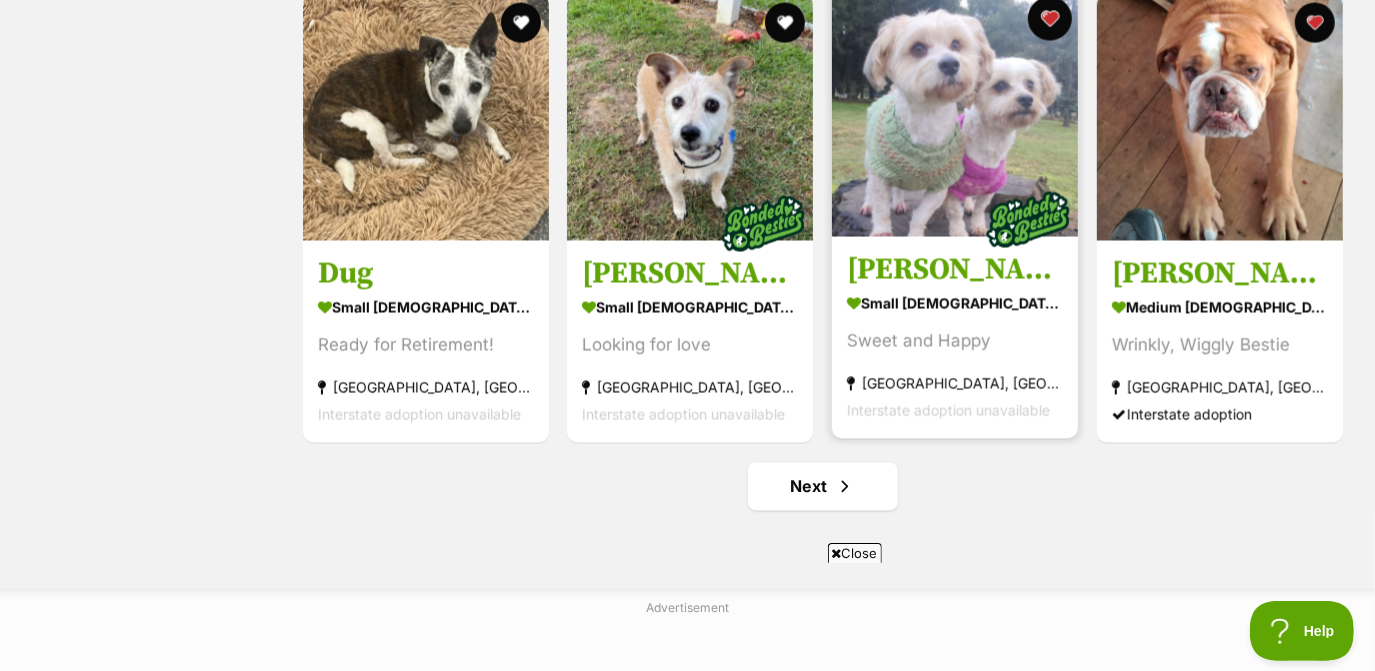 click at bounding box center (1050, 19) 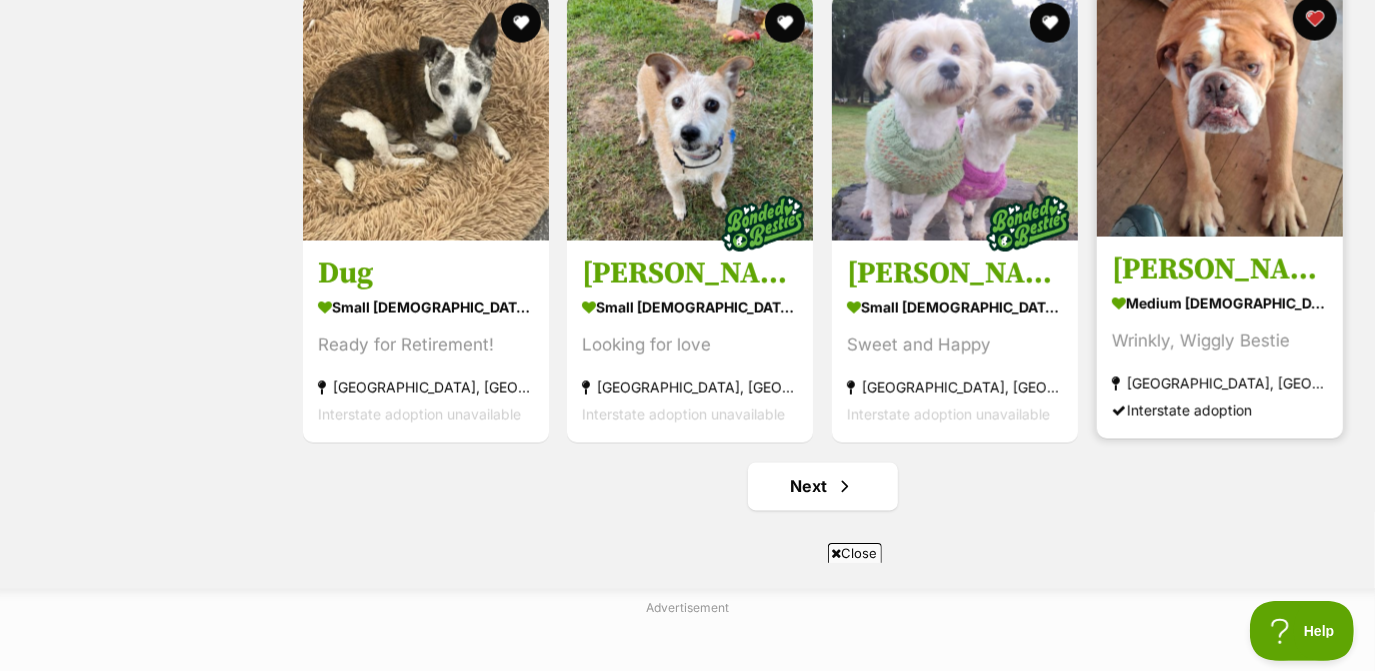 click at bounding box center [1315, 19] 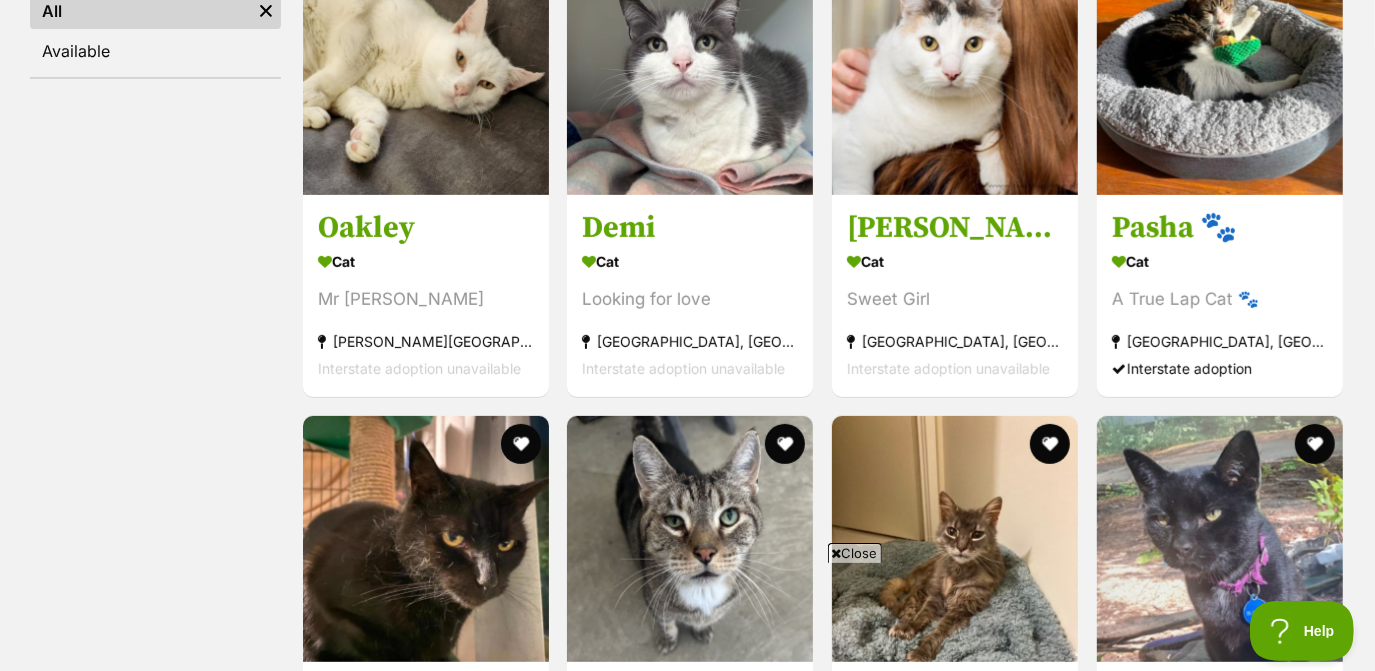 scroll, scrollTop: 0, scrollLeft: 0, axis: both 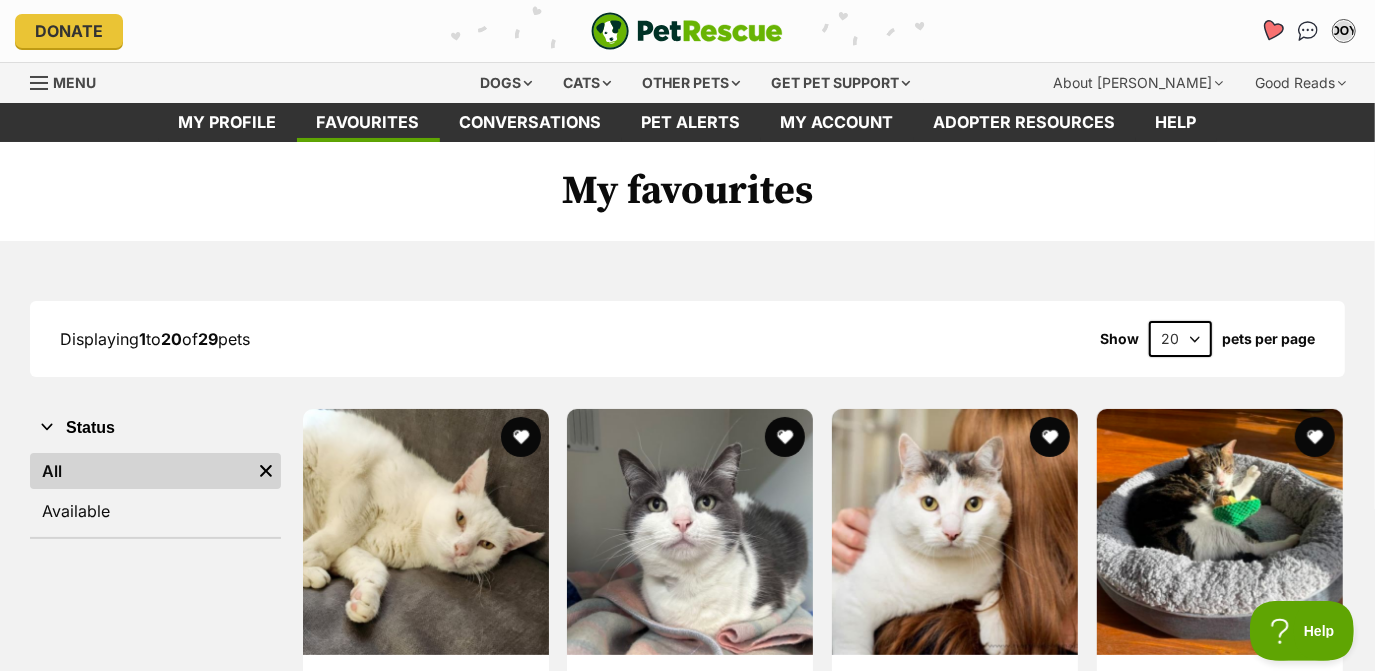 click 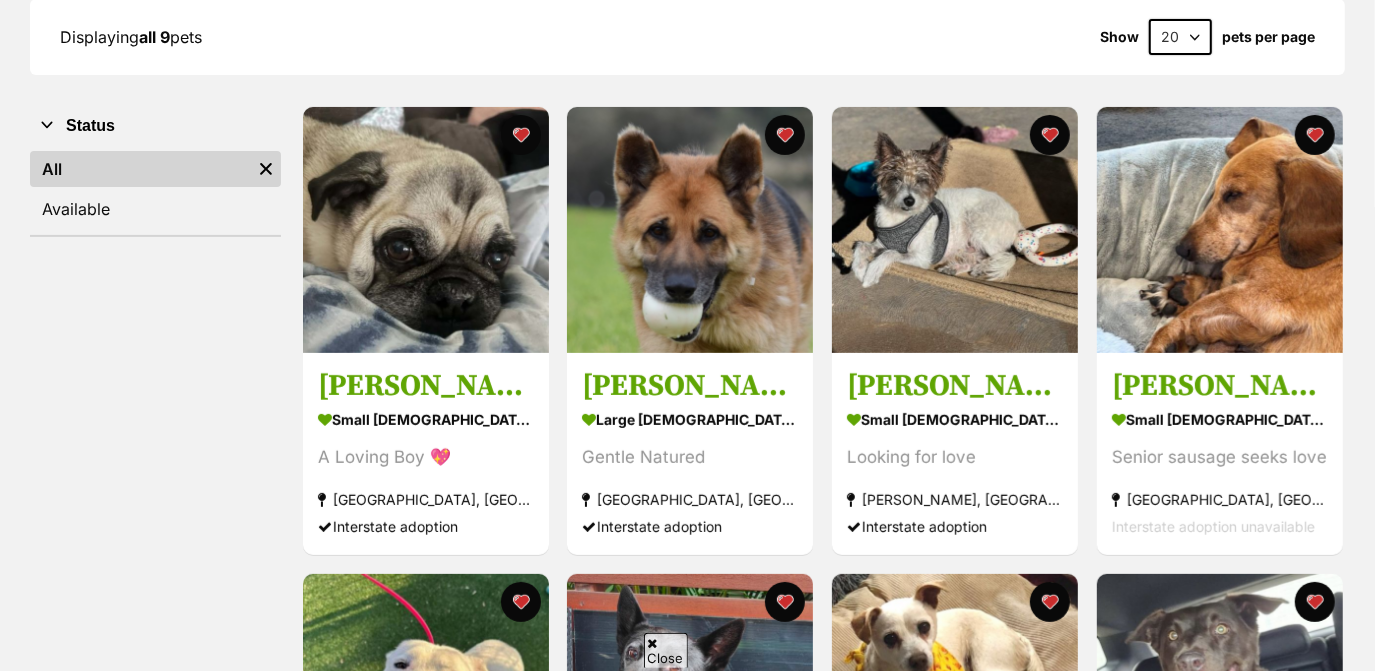 scroll, scrollTop: 304, scrollLeft: 0, axis: vertical 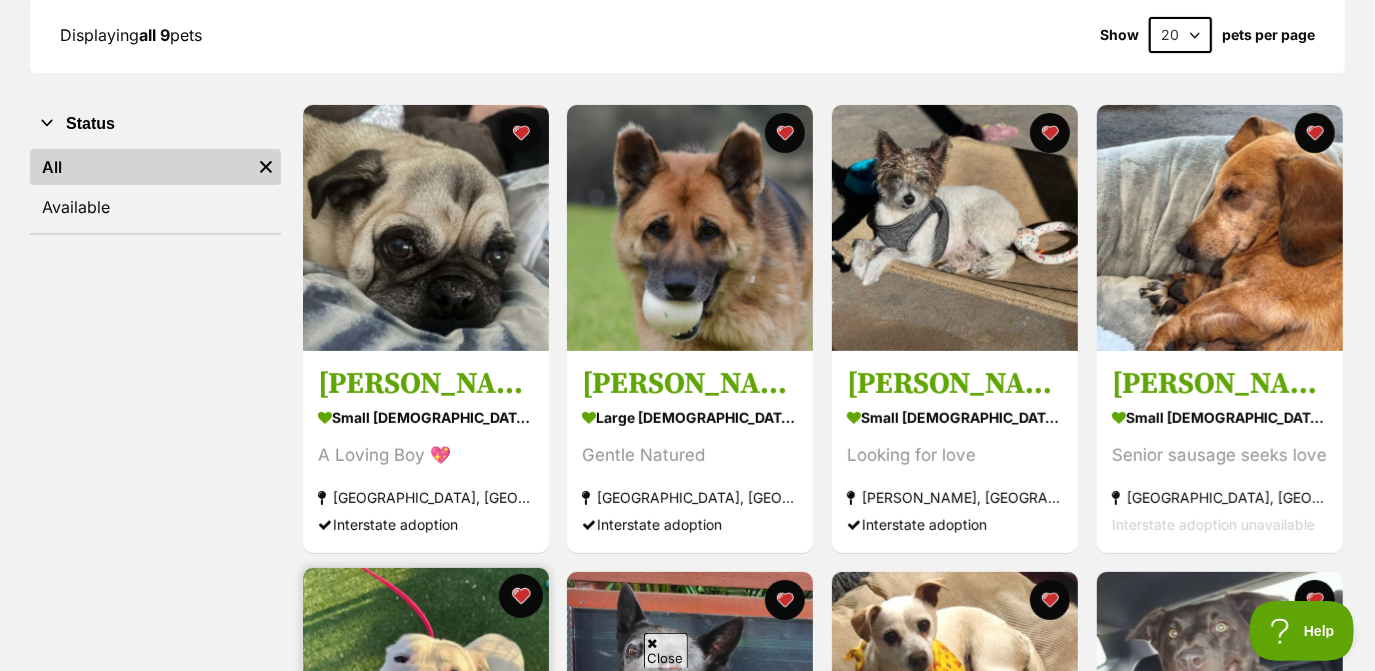 click at bounding box center [520, 596] 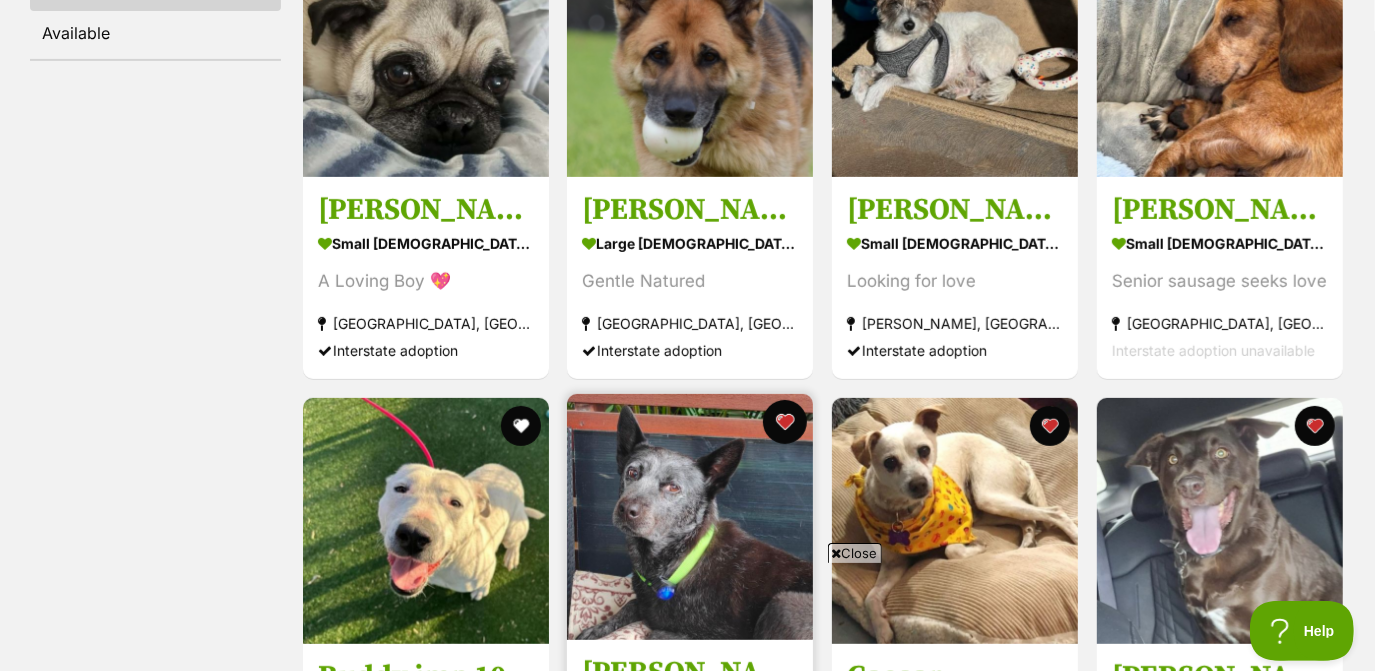 click at bounding box center (785, 422) 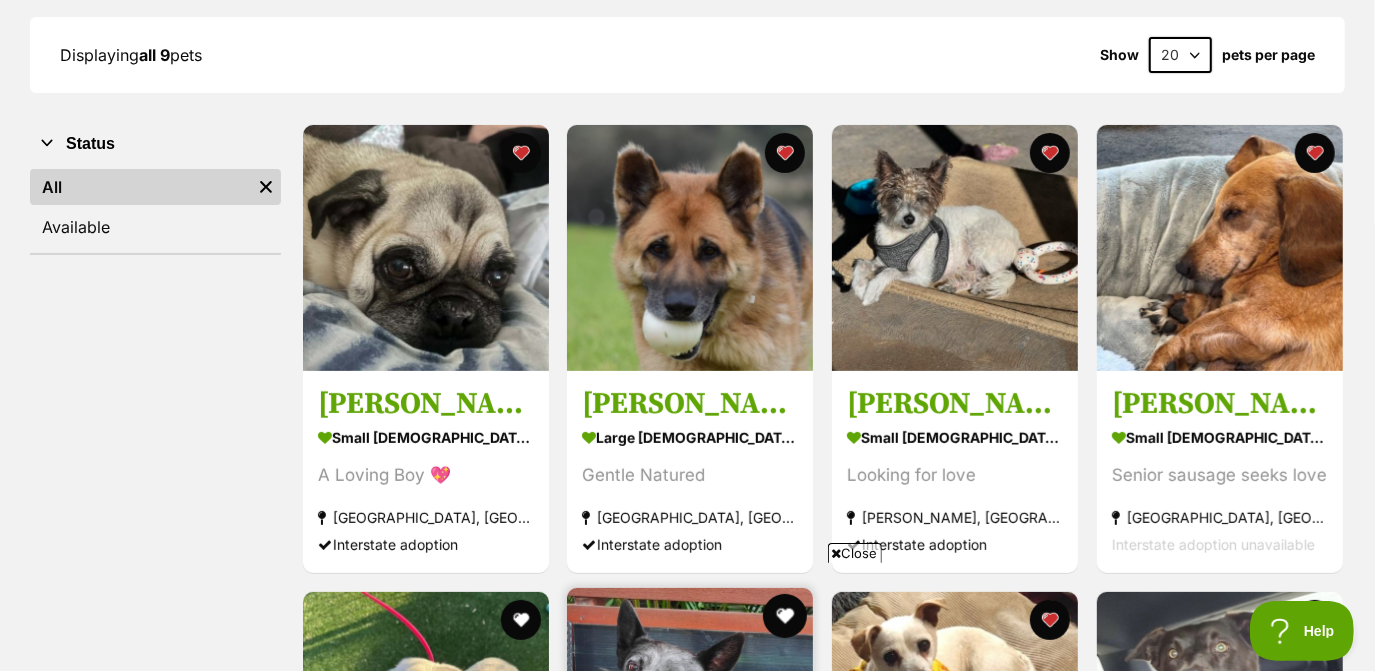 scroll, scrollTop: 275, scrollLeft: 0, axis: vertical 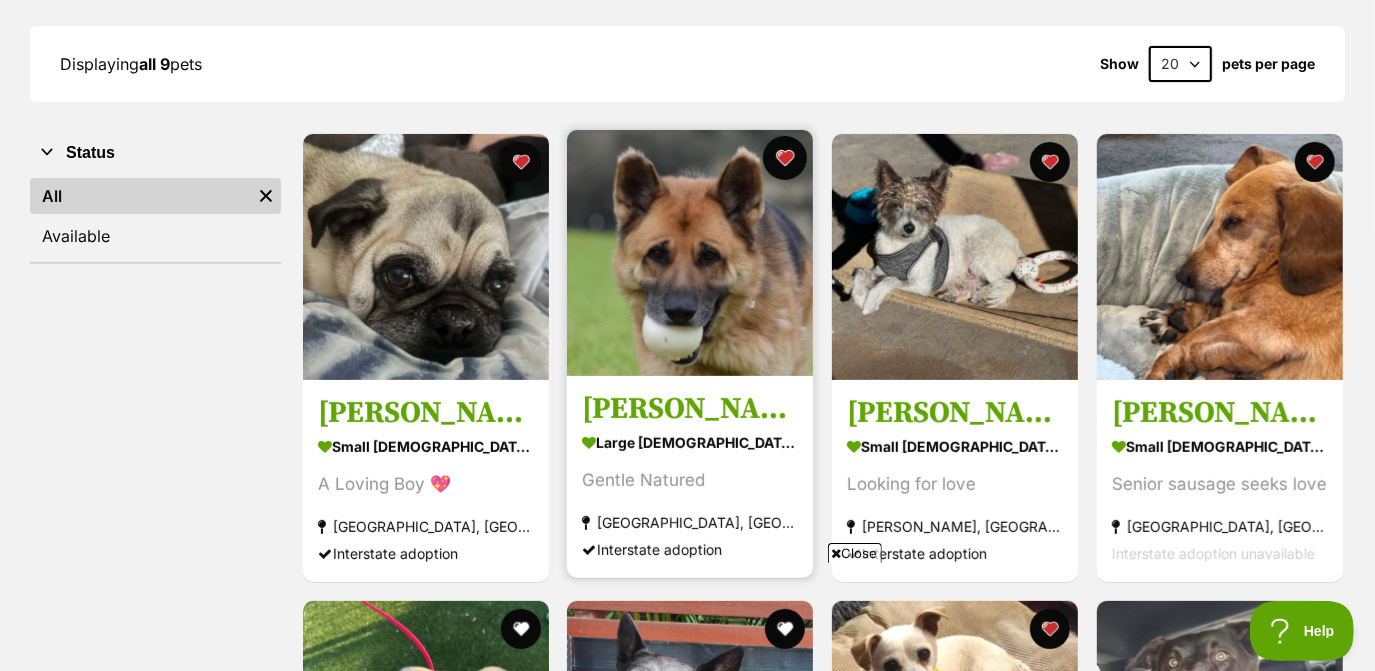 click at bounding box center [785, 158] 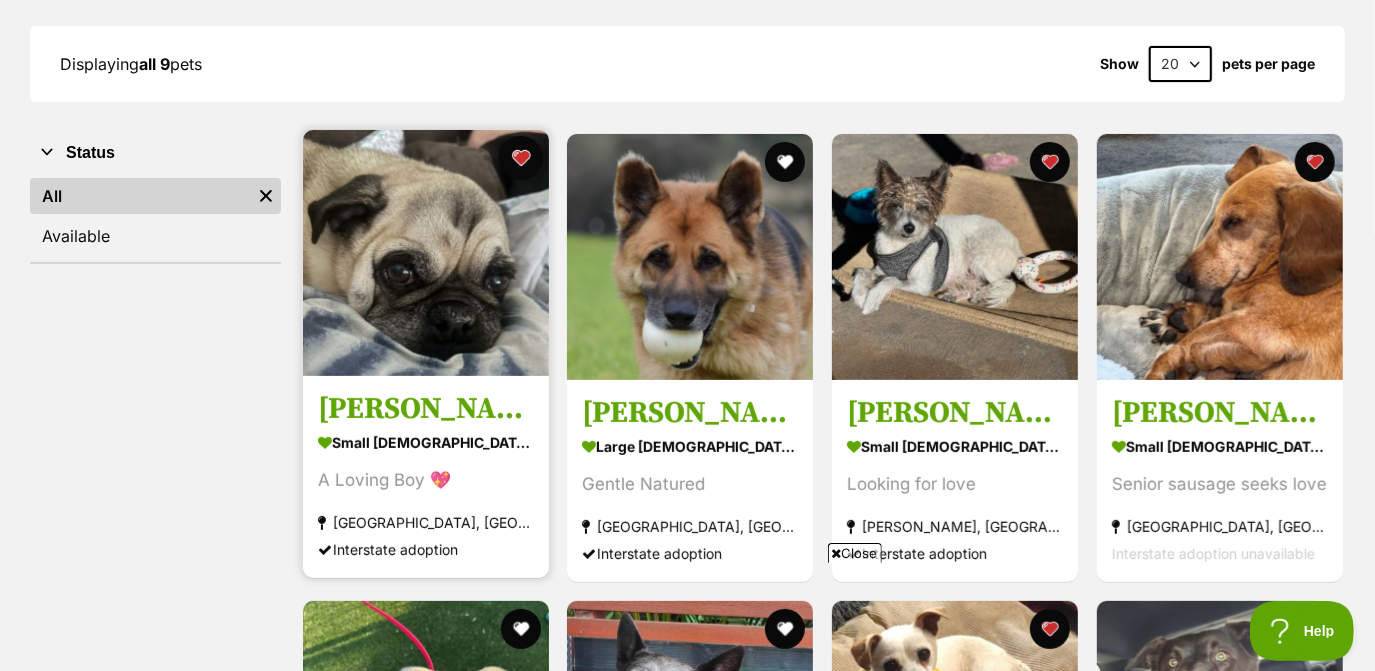 click at bounding box center [520, 158] 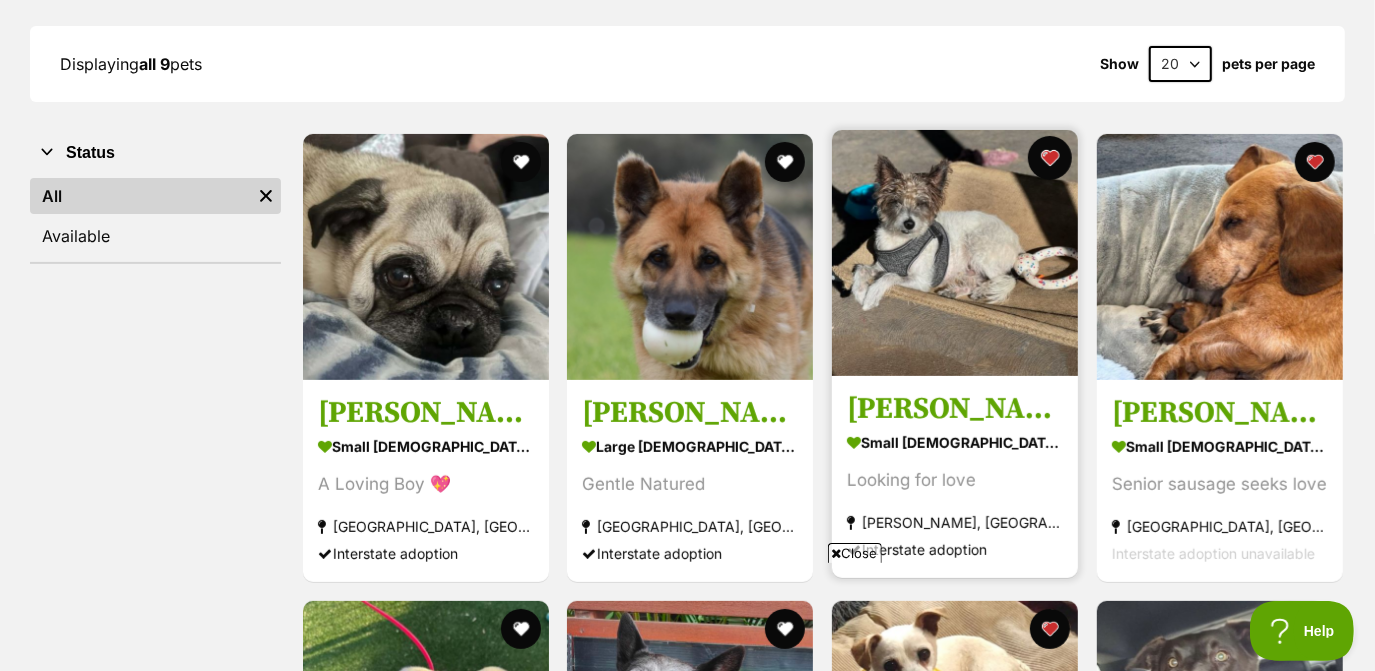 click at bounding box center (1050, 158) 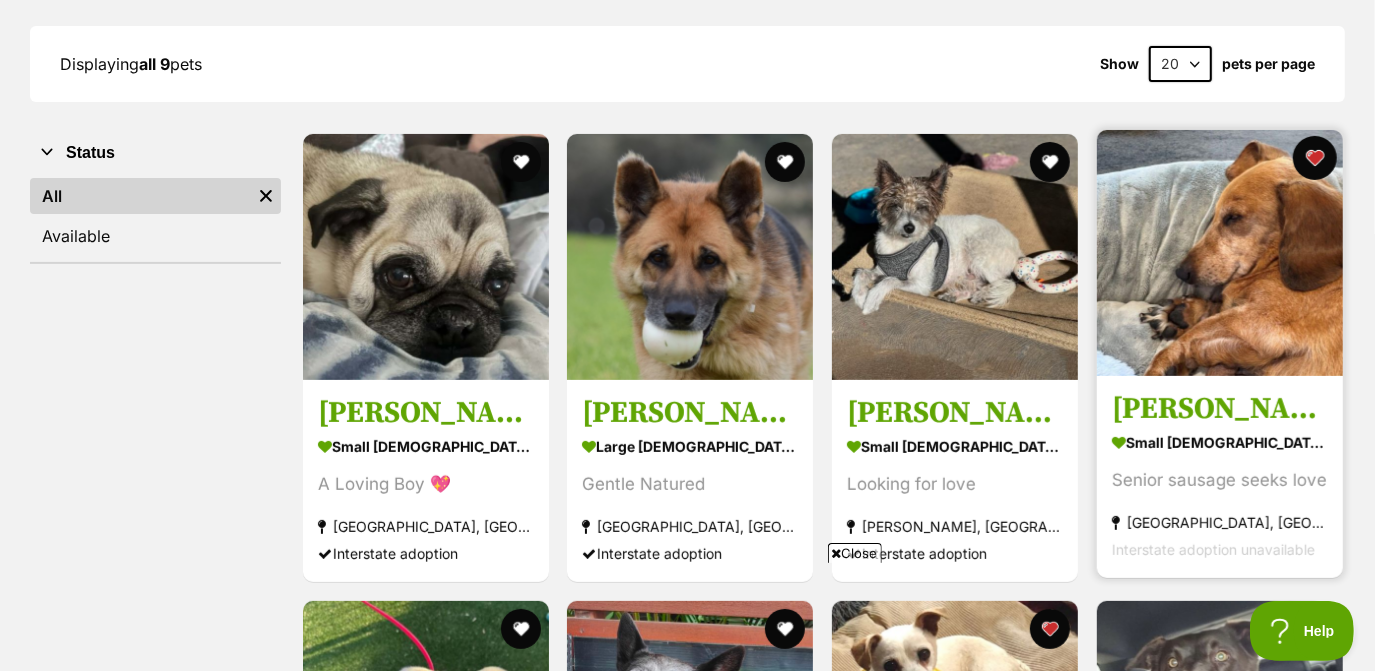 click at bounding box center [1315, 158] 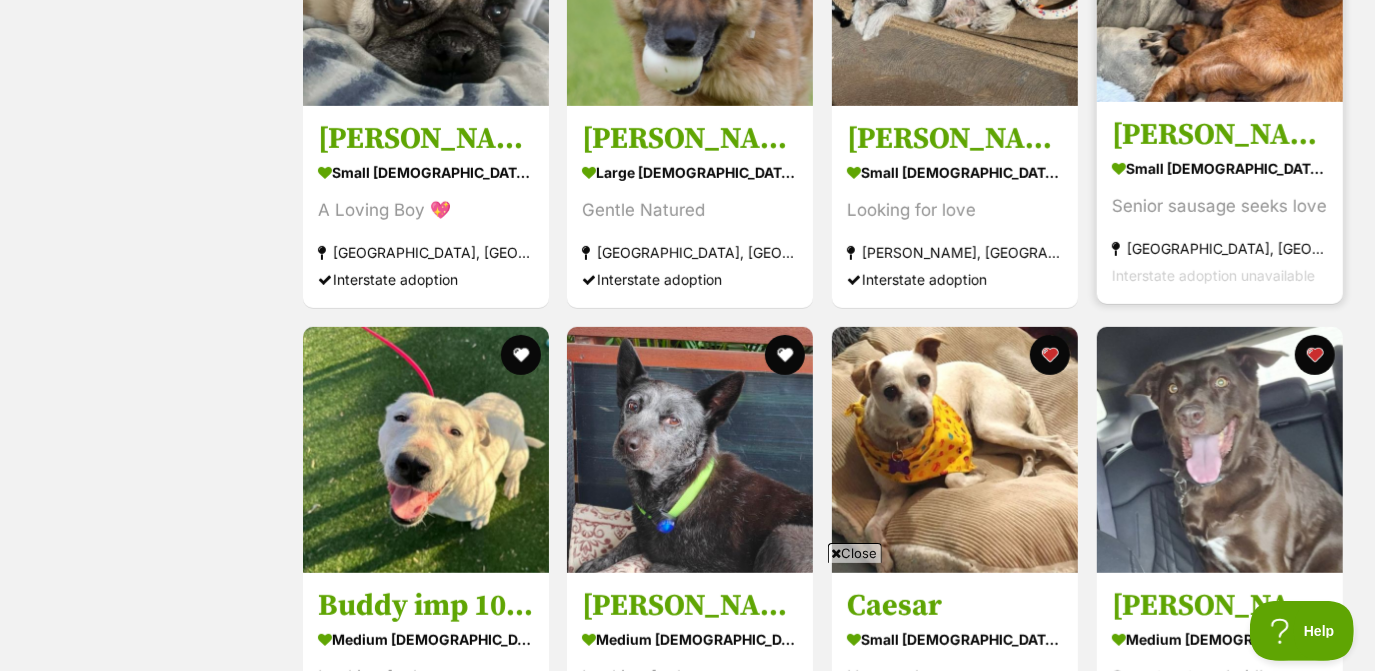 scroll, scrollTop: 581, scrollLeft: 0, axis: vertical 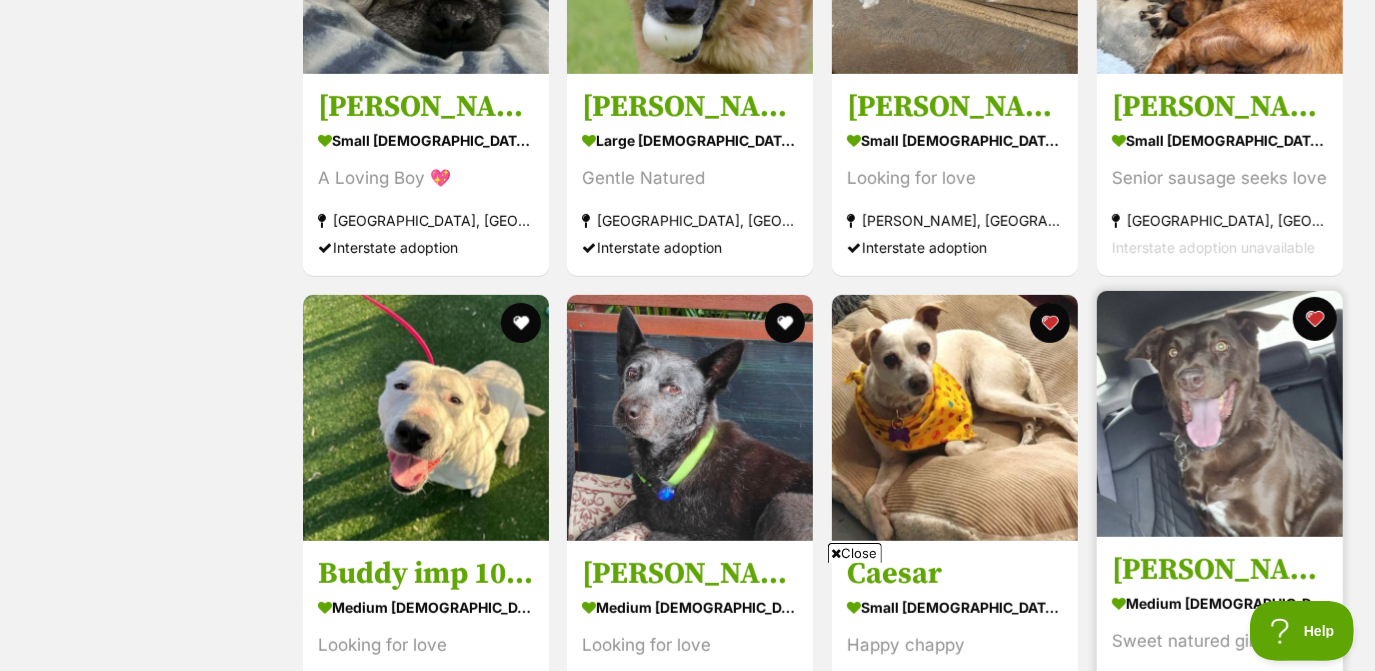 click at bounding box center (1315, 319) 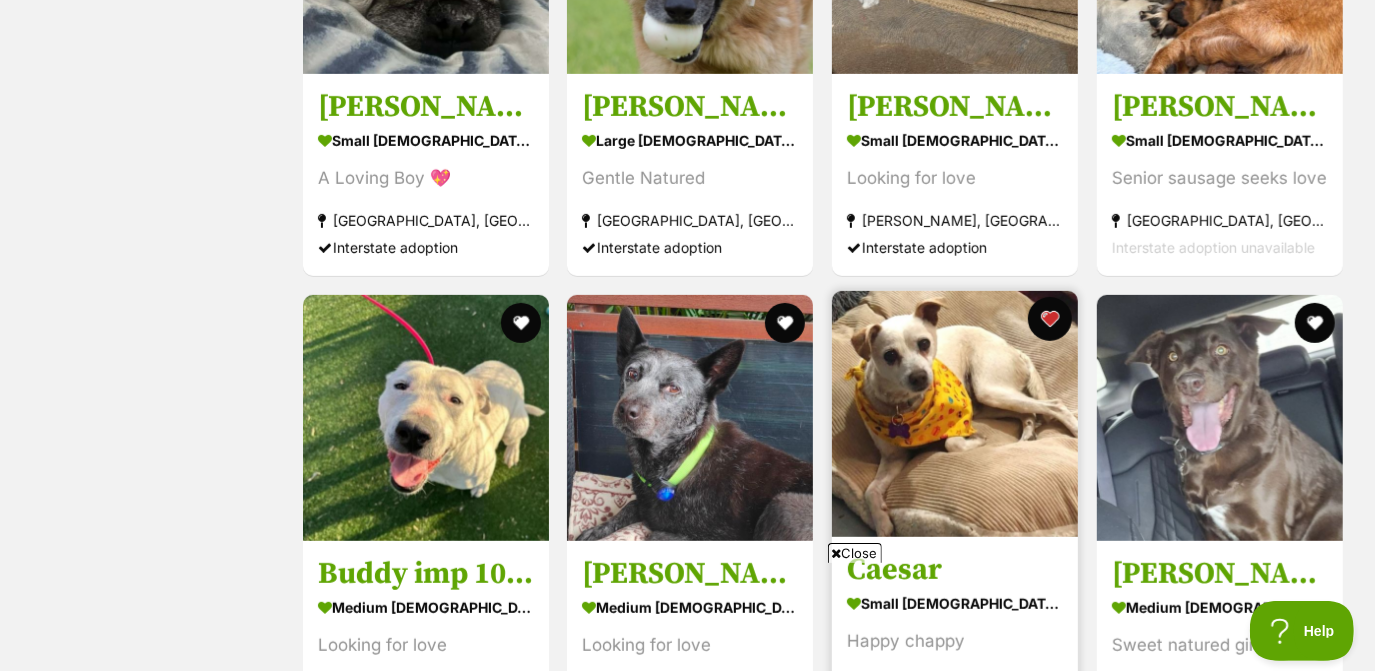 click at bounding box center [1050, 319] 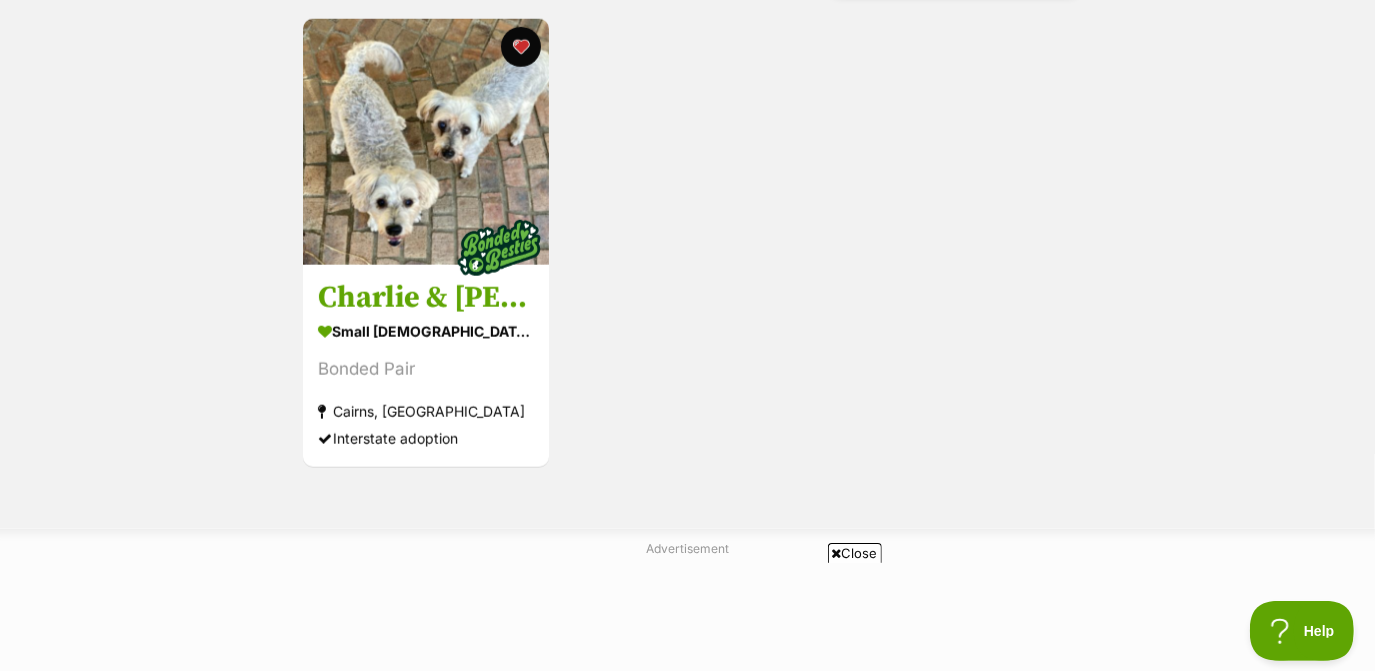 scroll, scrollTop: 1323, scrollLeft: 0, axis: vertical 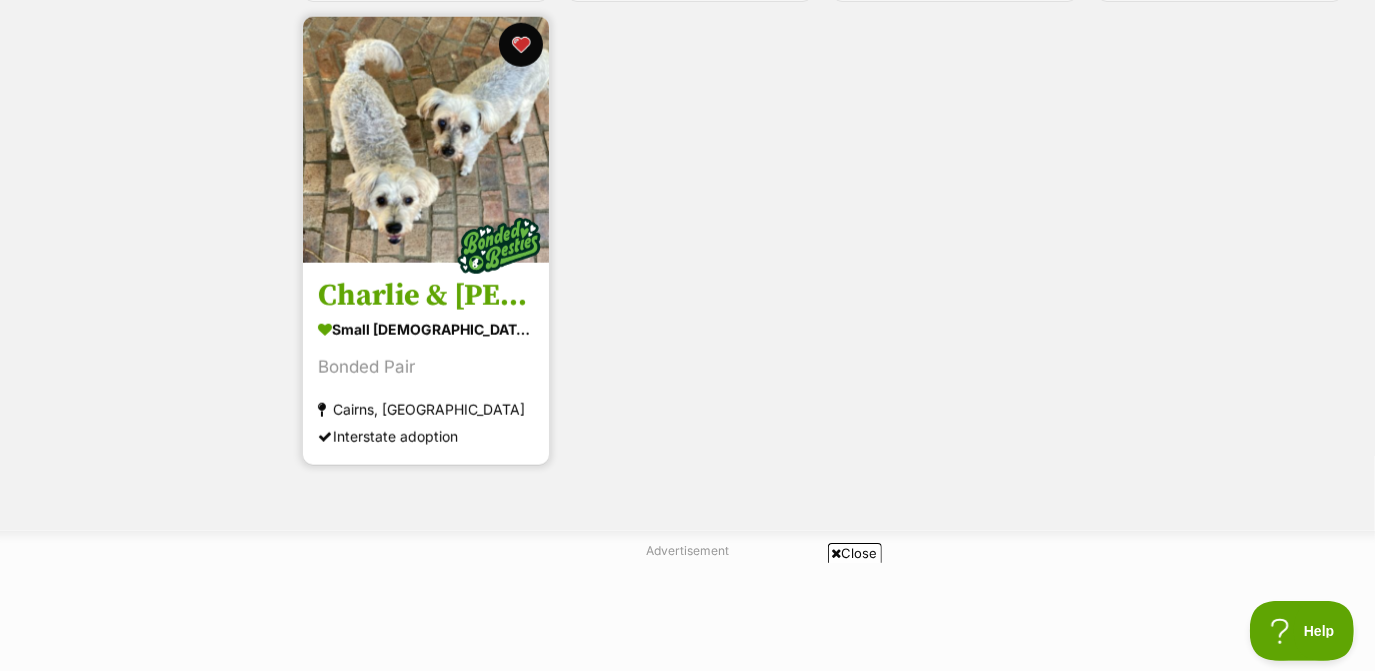 click at bounding box center (520, 45) 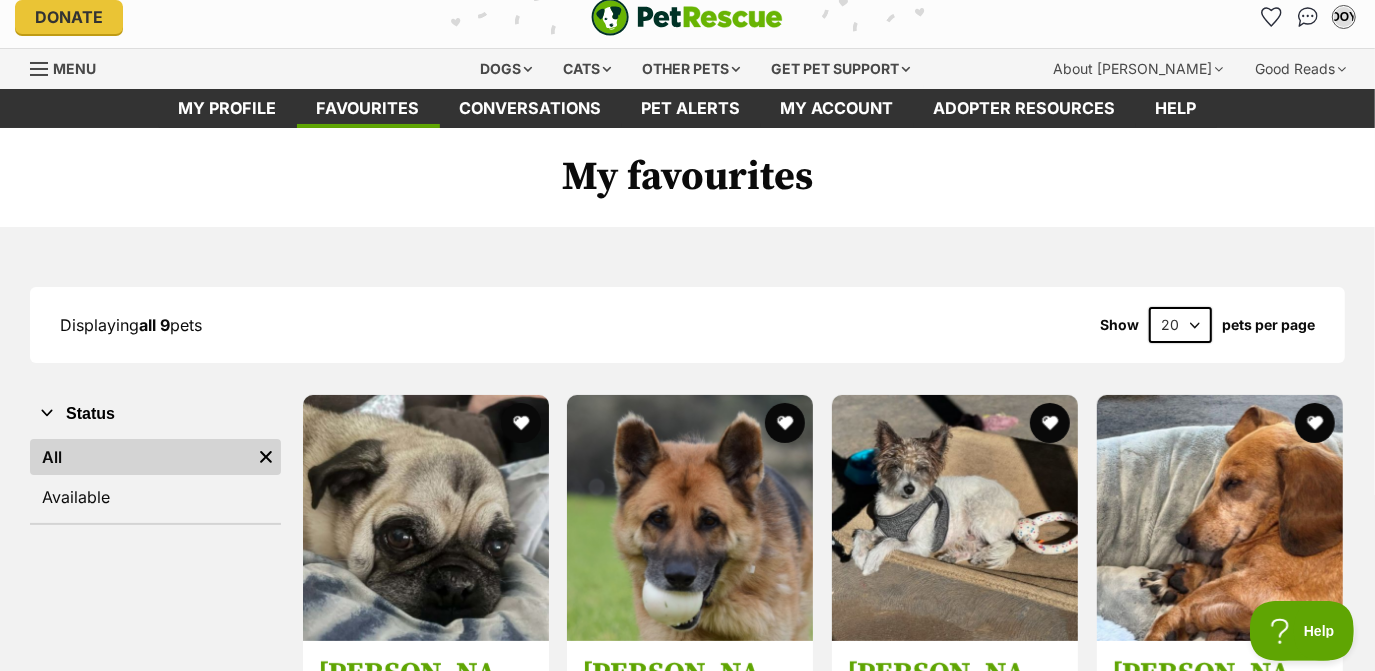 scroll, scrollTop: 0, scrollLeft: 0, axis: both 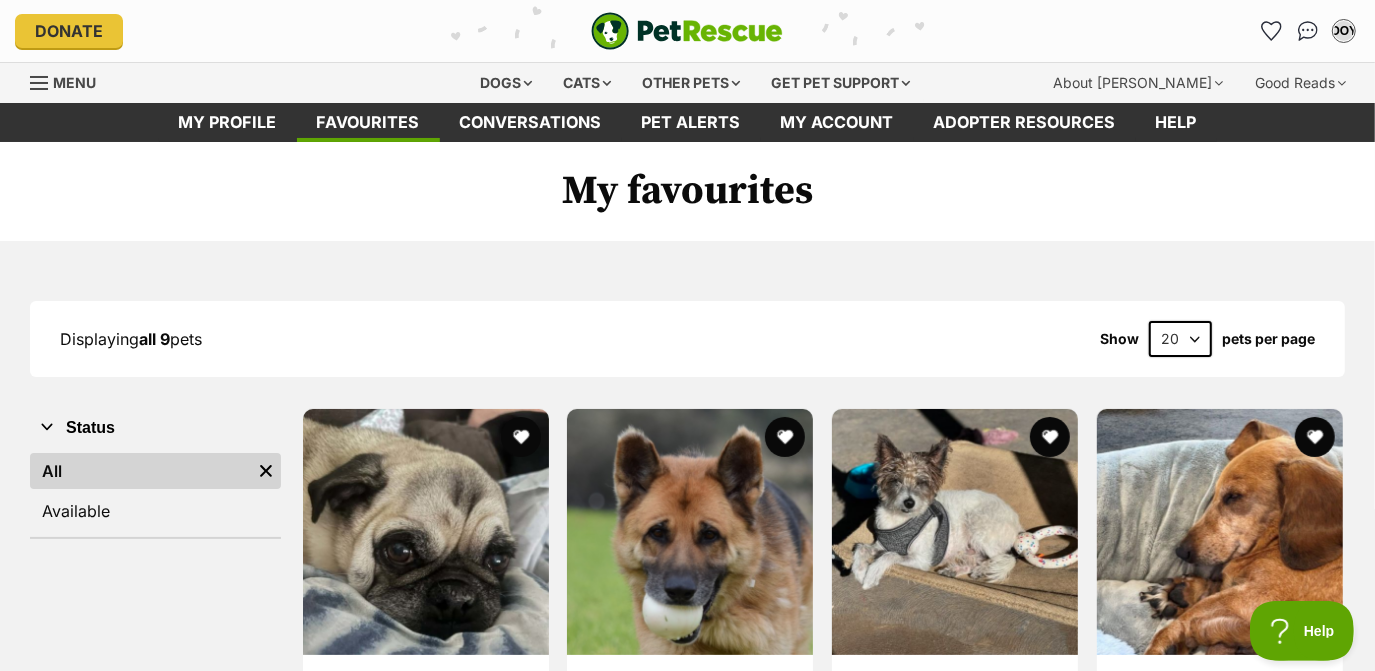 click on "OOY
My account
OOY
Ouchthathurt42 On You Tube
Edit profile
Log out
Pet alerts
Pet alert matches
Account settings
Change password" at bounding box center [1136, 31] 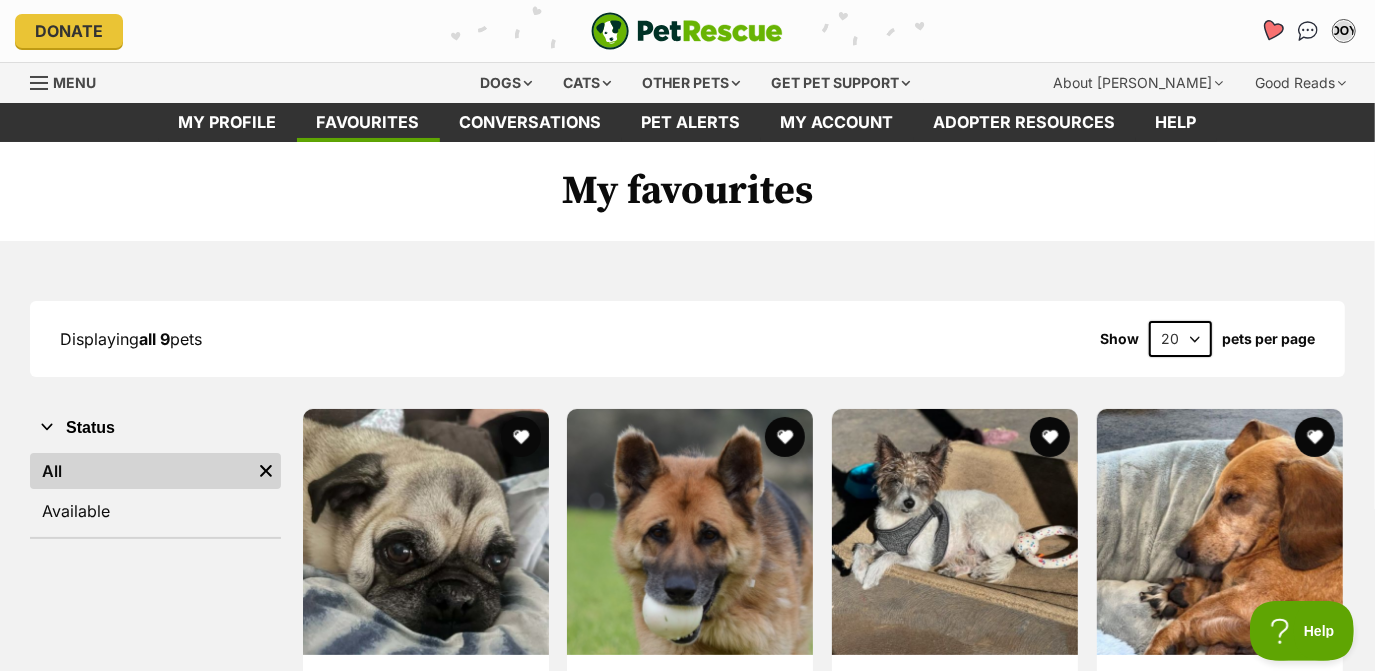 click 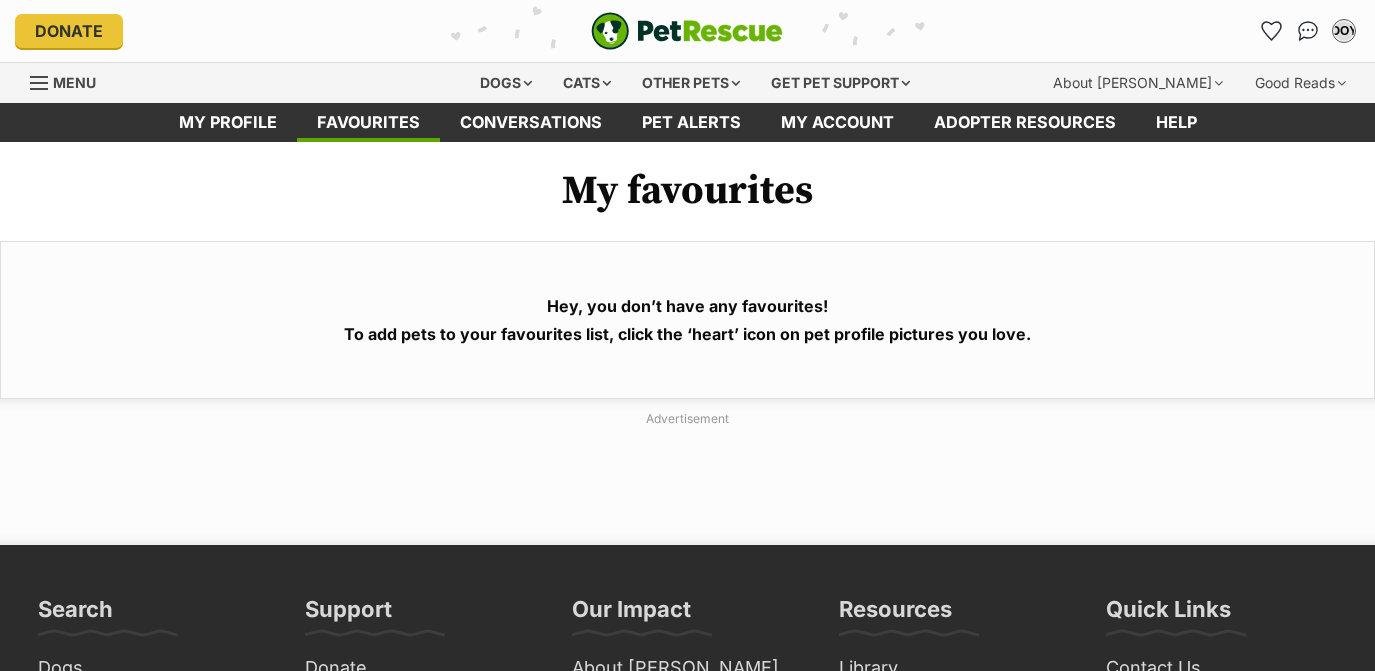 scroll, scrollTop: 0, scrollLeft: 0, axis: both 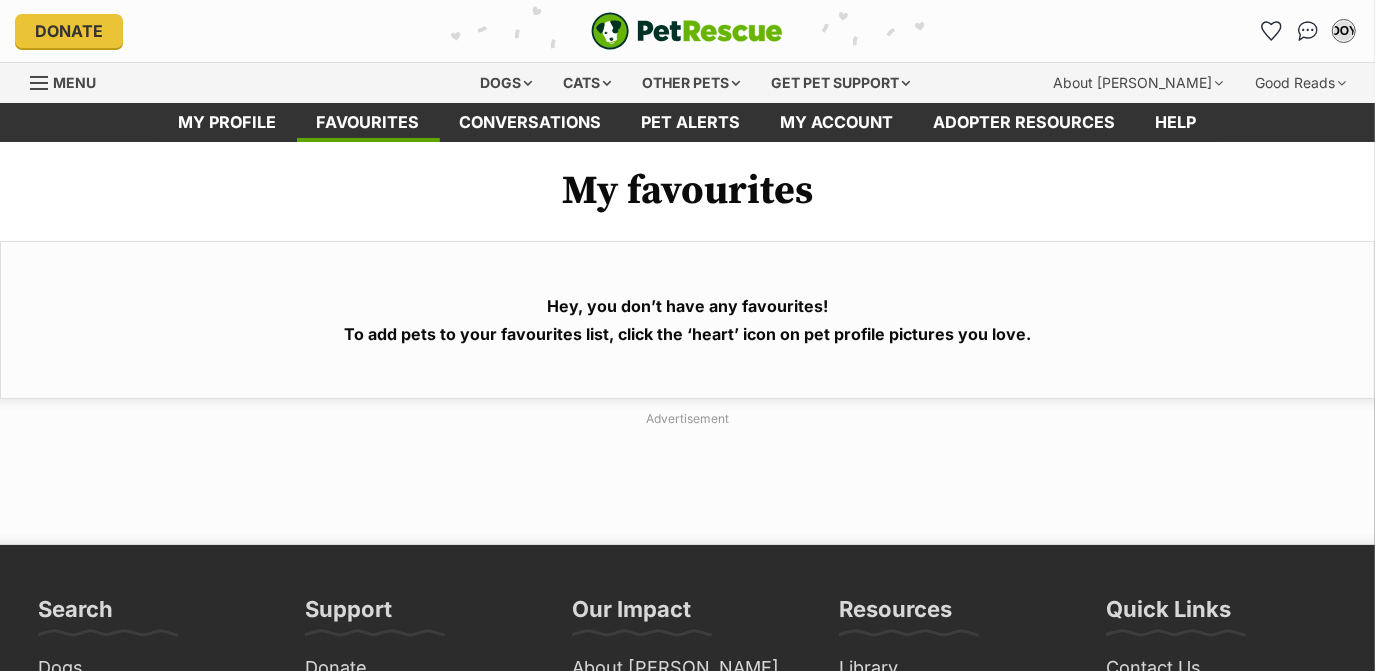 click on "Dogs" at bounding box center [506, 83] 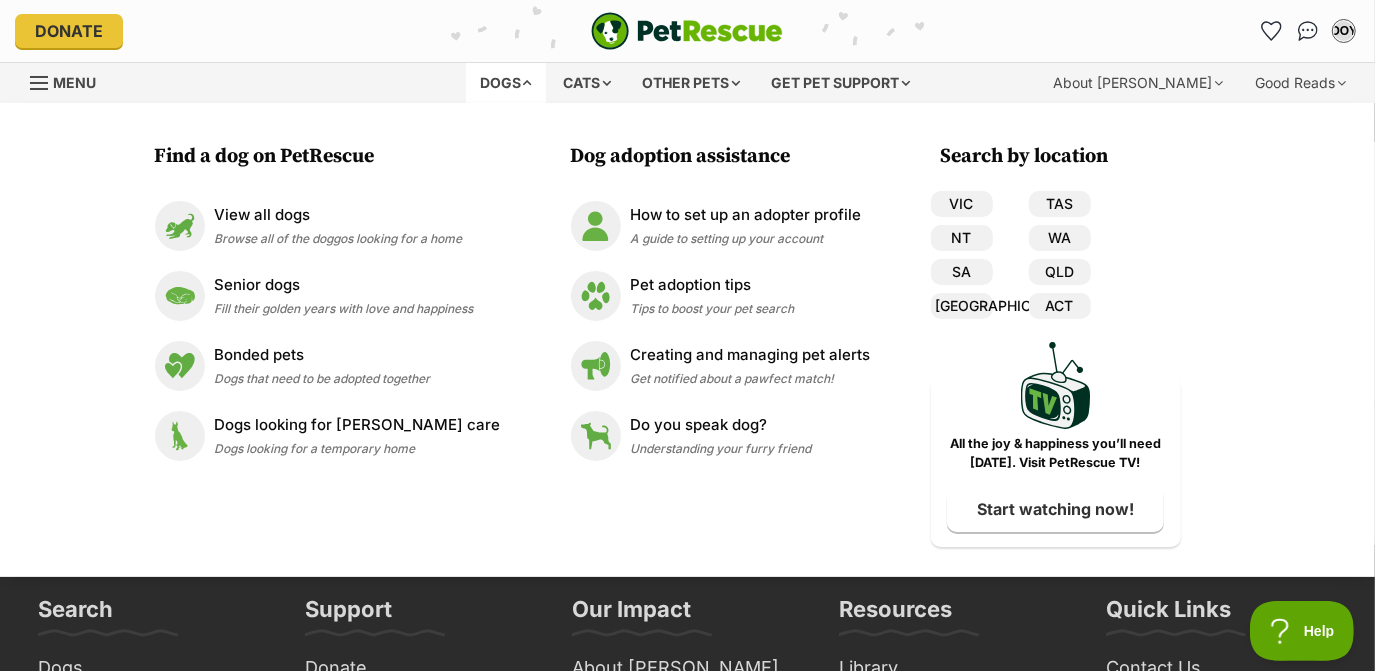 scroll, scrollTop: 0, scrollLeft: 0, axis: both 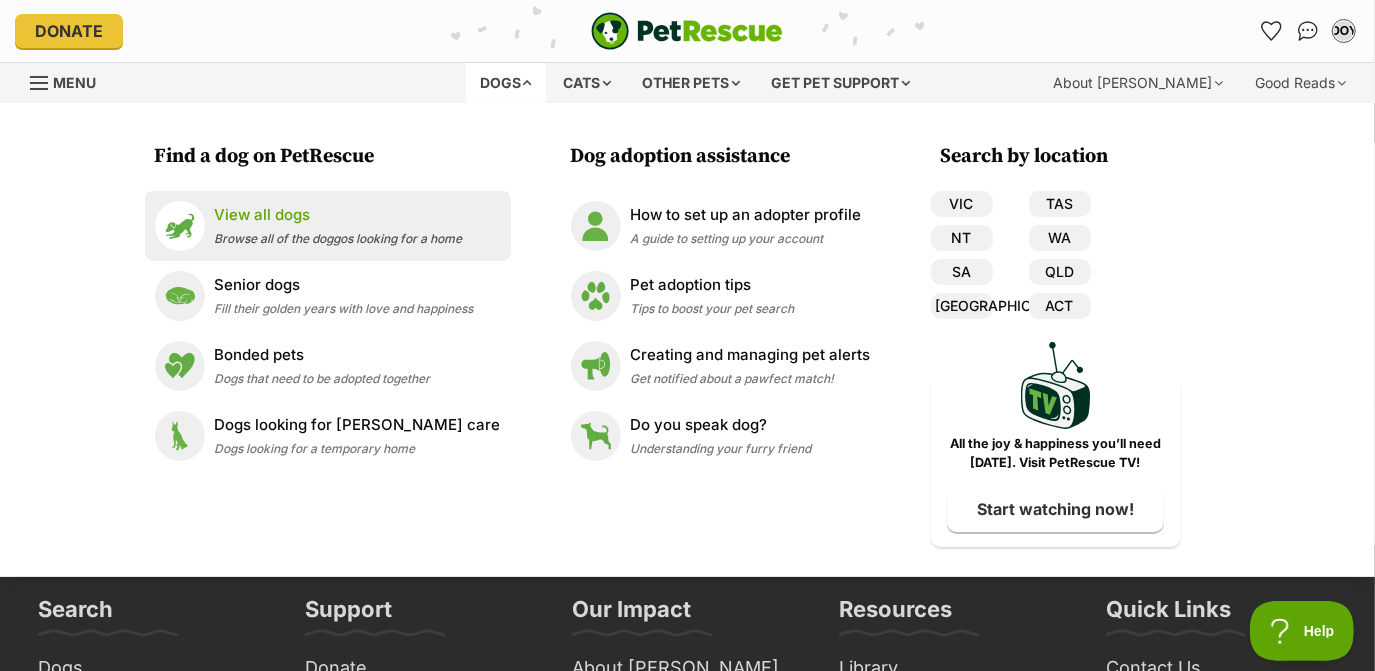 click on "View all dogs
Browse all of the doggos looking for a home" at bounding box center [328, 226] 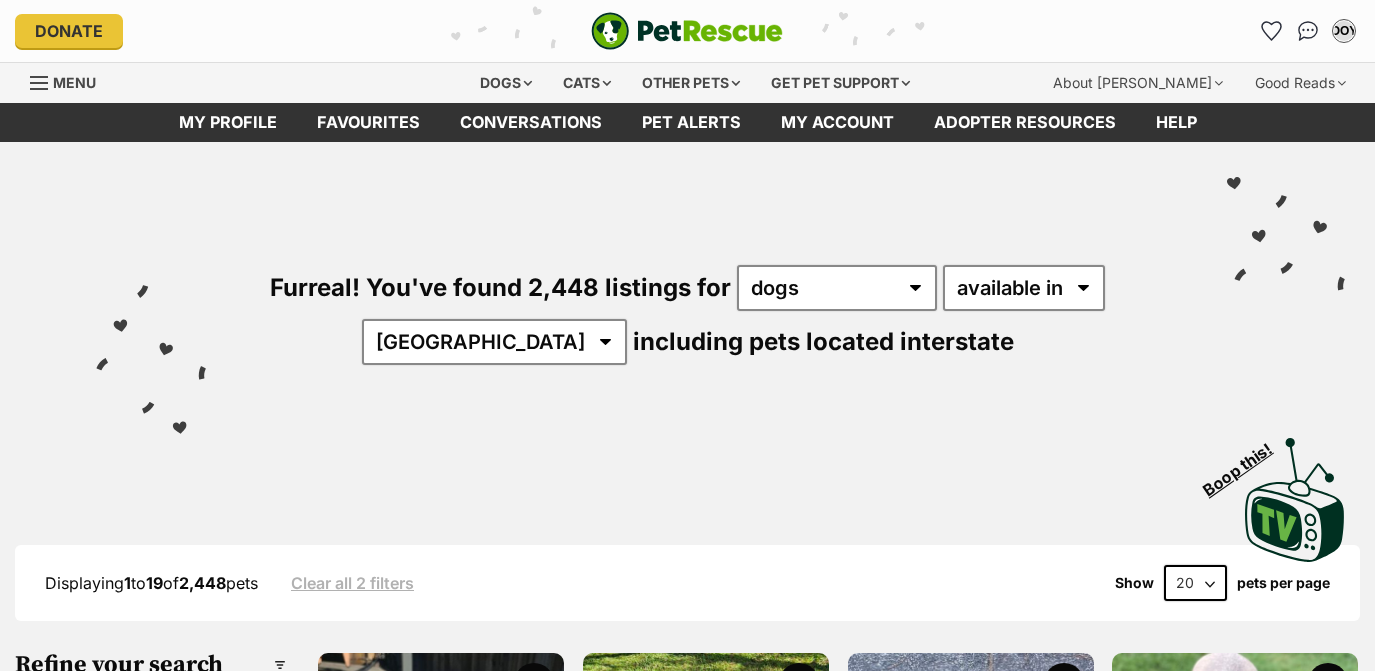 scroll, scrollTop: 0, scrollLeft: 0, axis: both 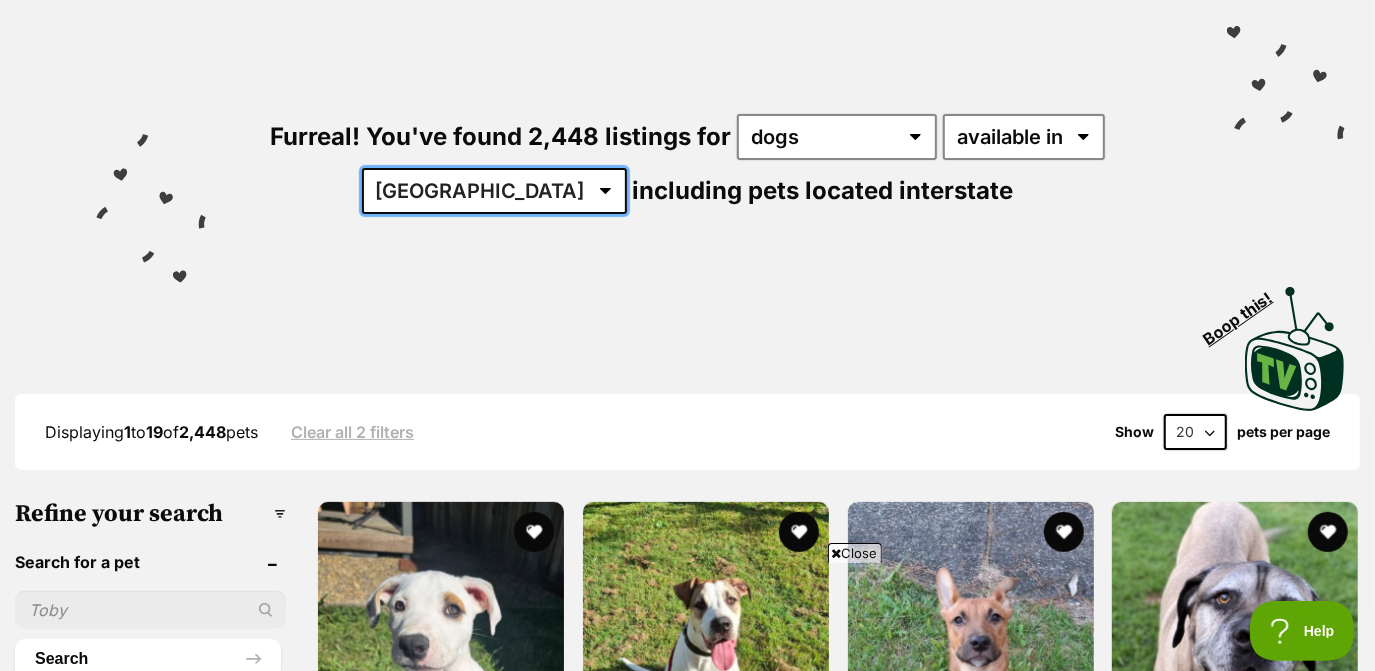 click on "Australia
ACT
NSW
NT
QLD
SA
TAS
VIC
WA" at bounding box center [494, 191] 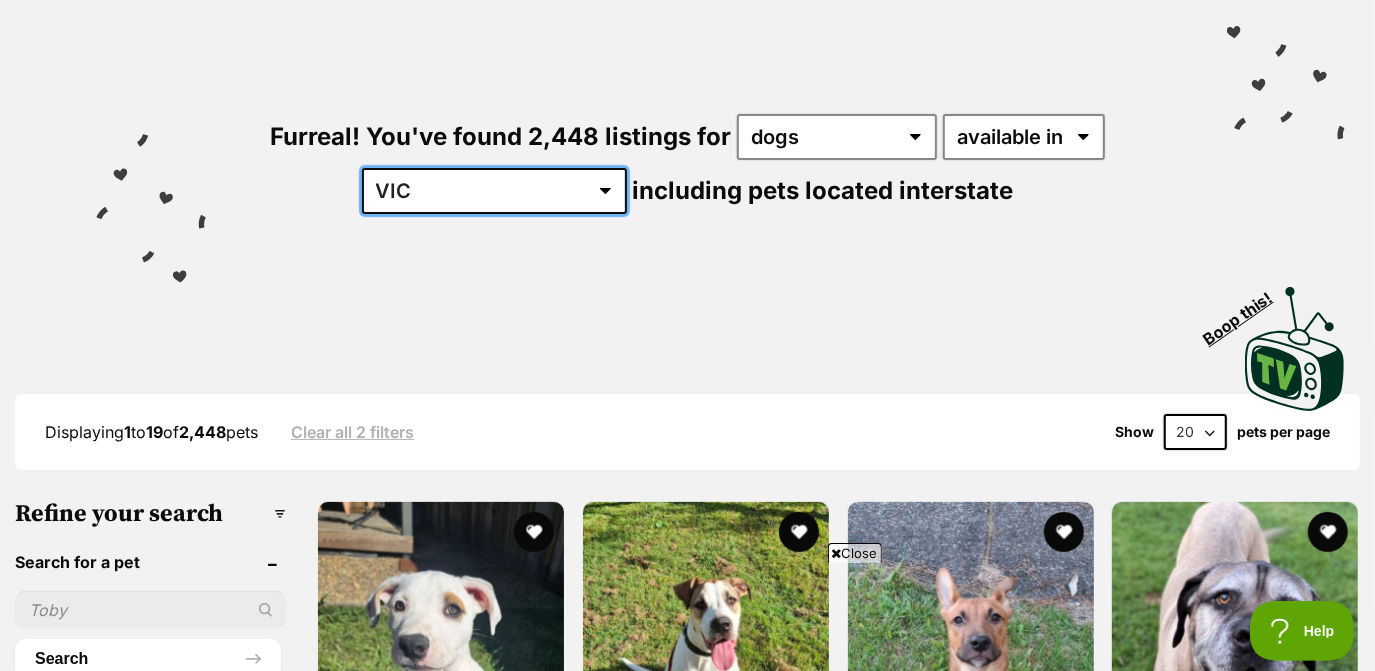 click on "Australia
ACT
NSW
NT
QLD
SA
TAS
VIC
WA" at bounding box center [494, 191] 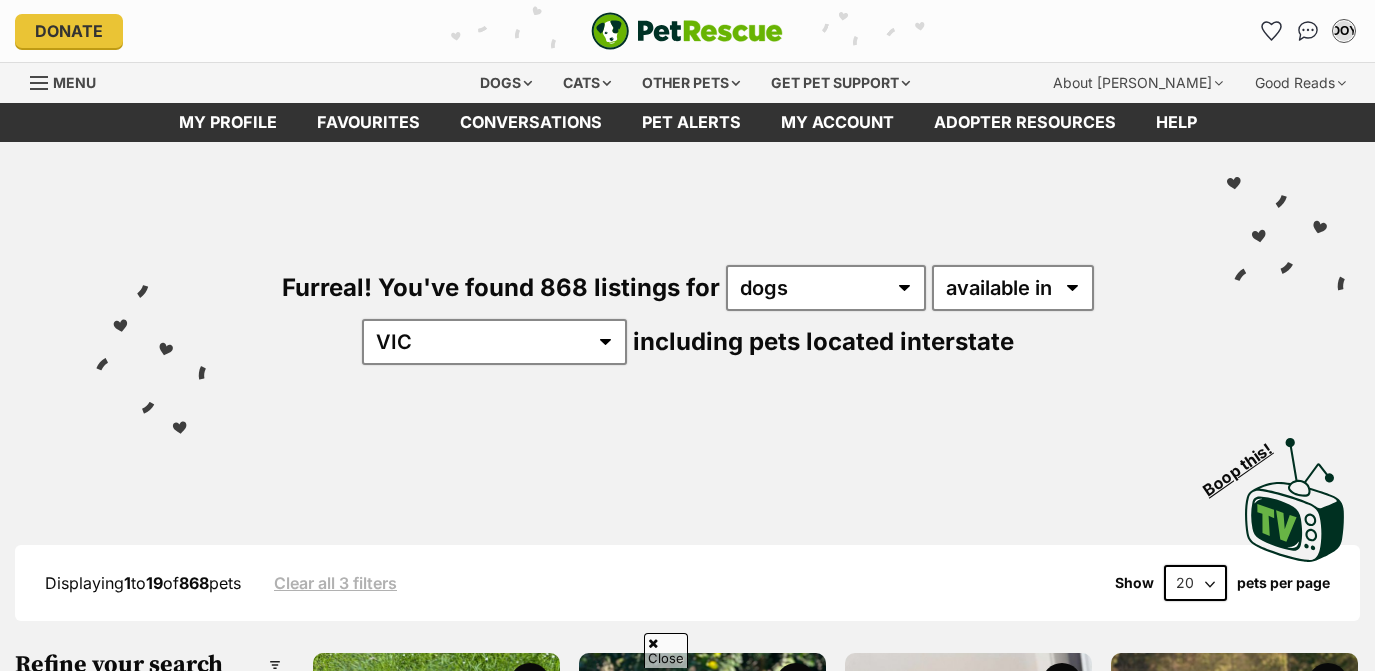 scroll, scrollTop: 530, scrollLeft: 0, axis: vertical 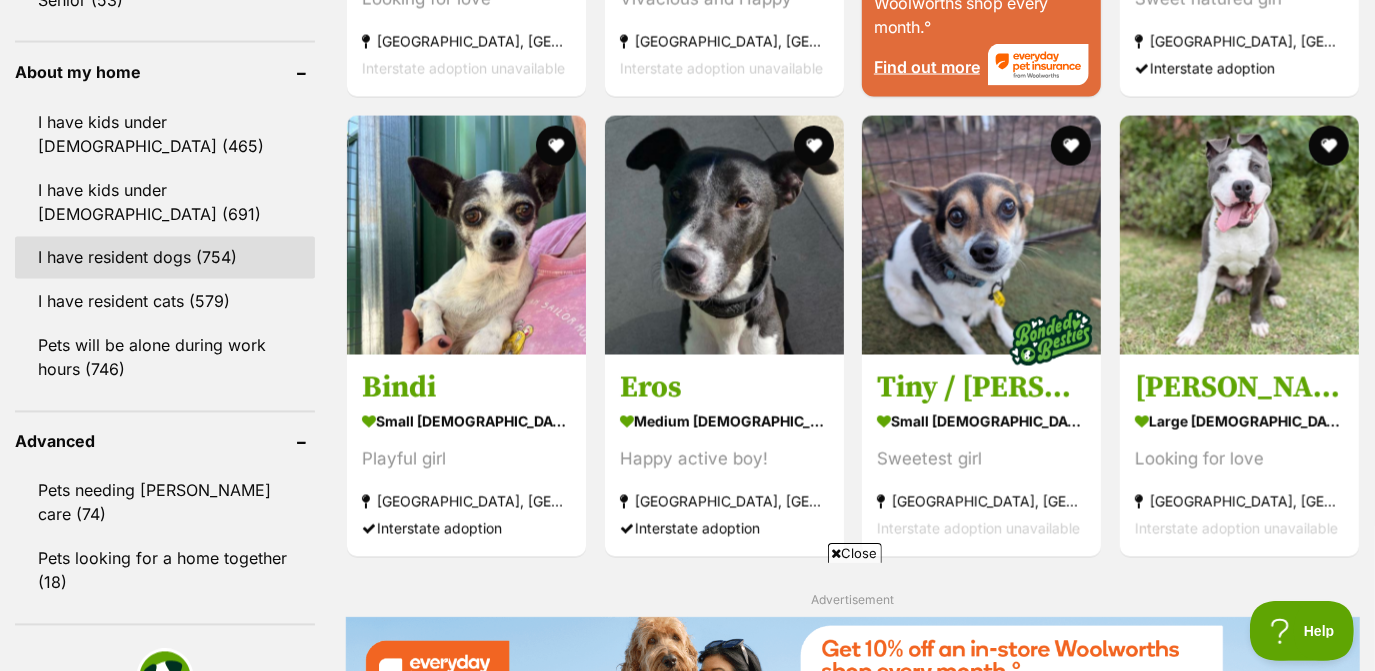 click on "I have resident dogs (754)" at bounding box center (165, 258) 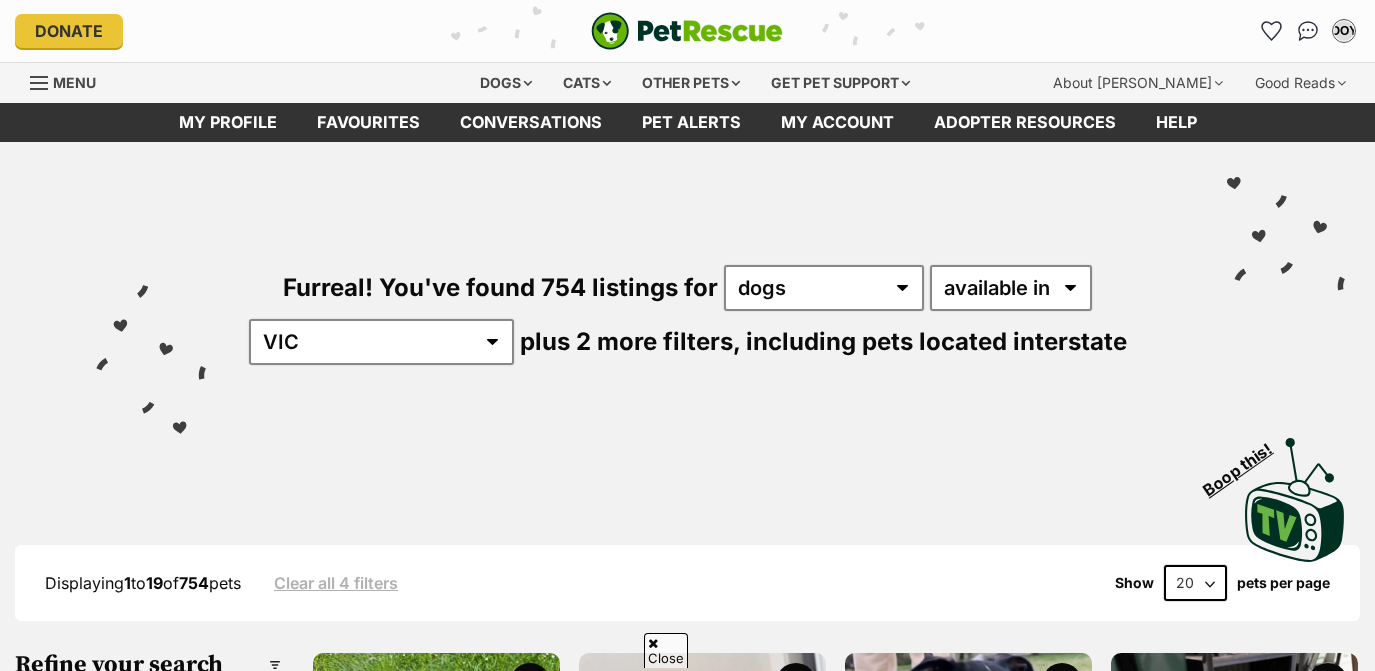 scroll, scrollTop: 523, scrollLeft: 0, axis: vertical 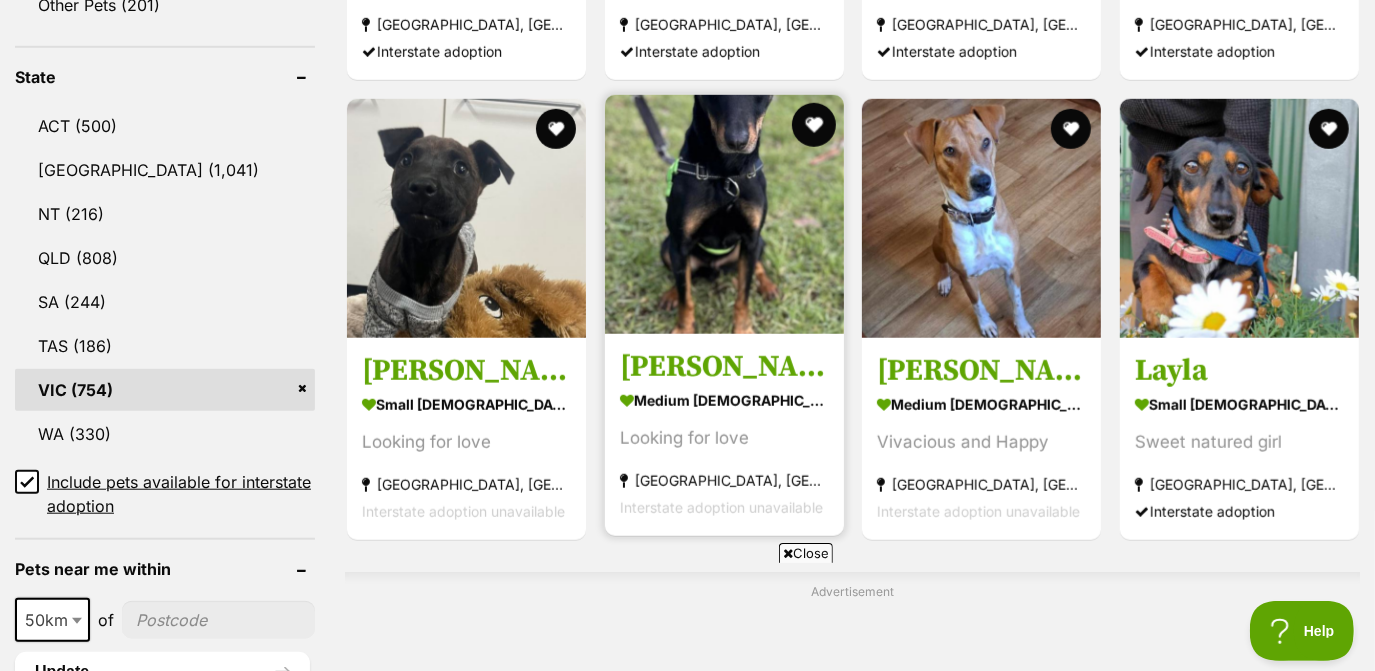 click at bounding box center (813, 125) 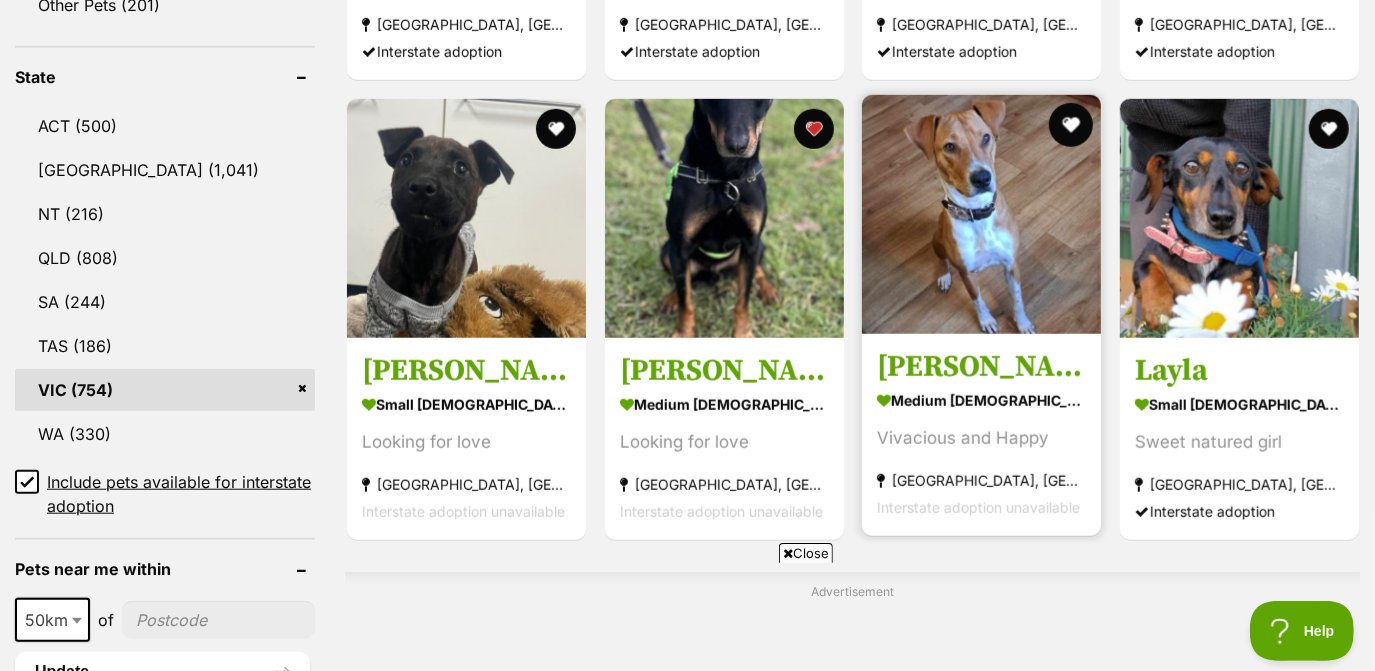 click at bounding box center (1071, 125) 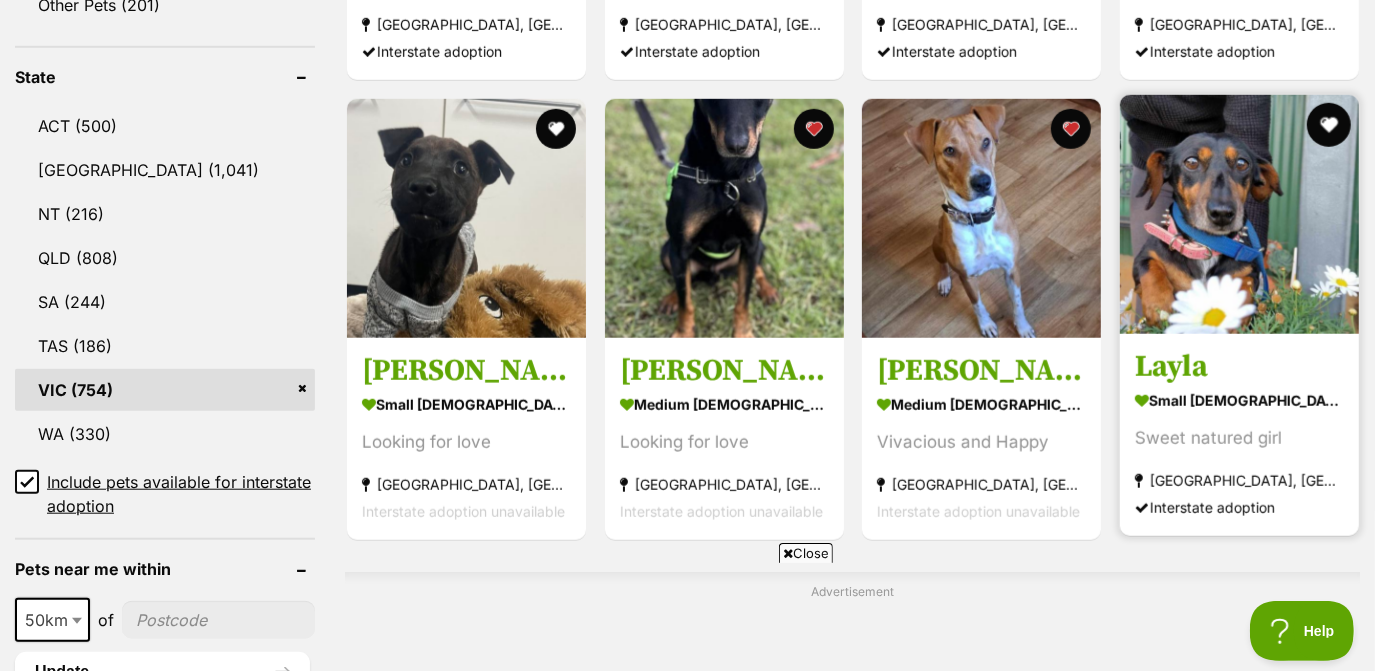 click at bounding box center [1328, 125] 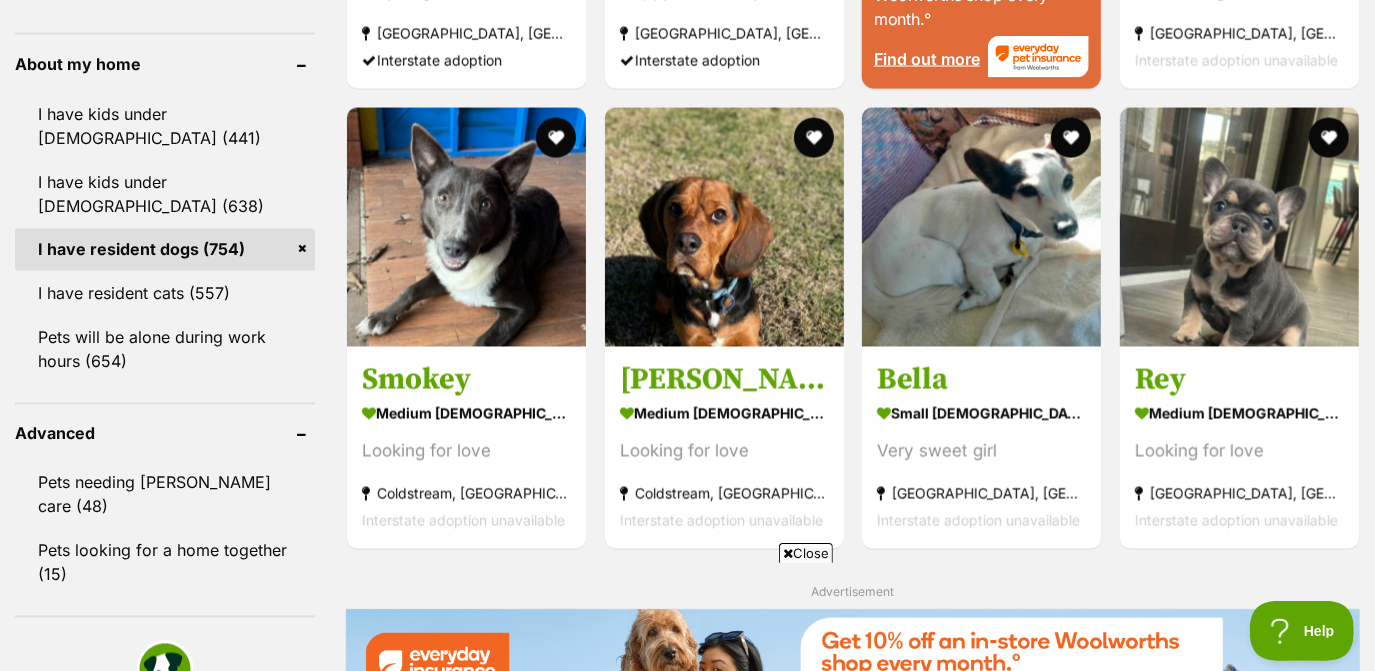 scroll, scrollTop: 2276, scrollLeft: 0, axis: vertical 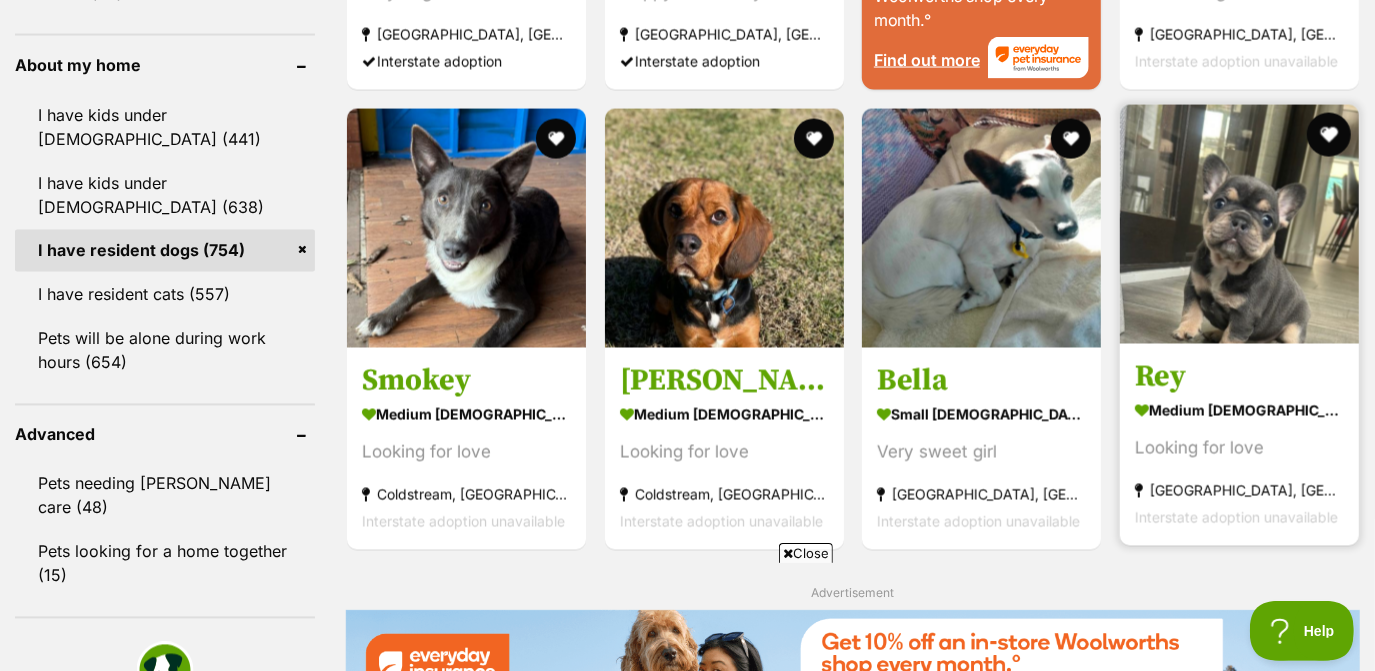 click at bounding box center [1328, 135] 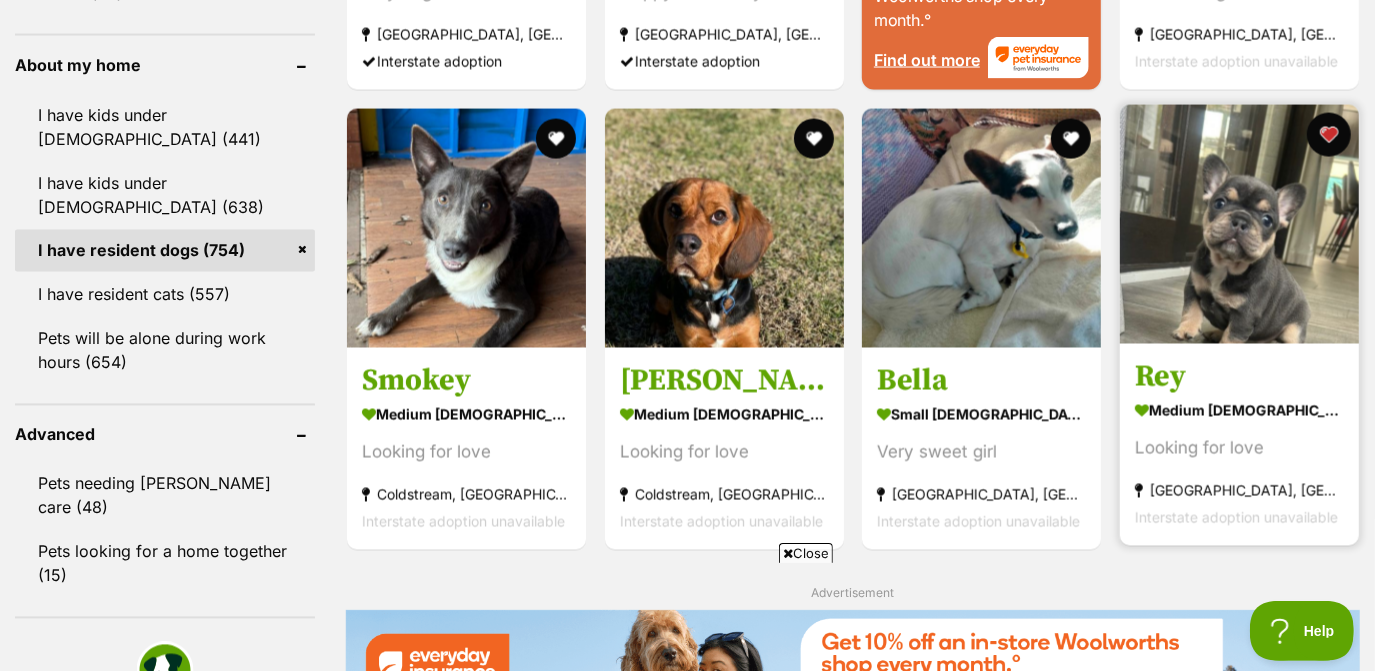 click at bounding box center (1328, 135) 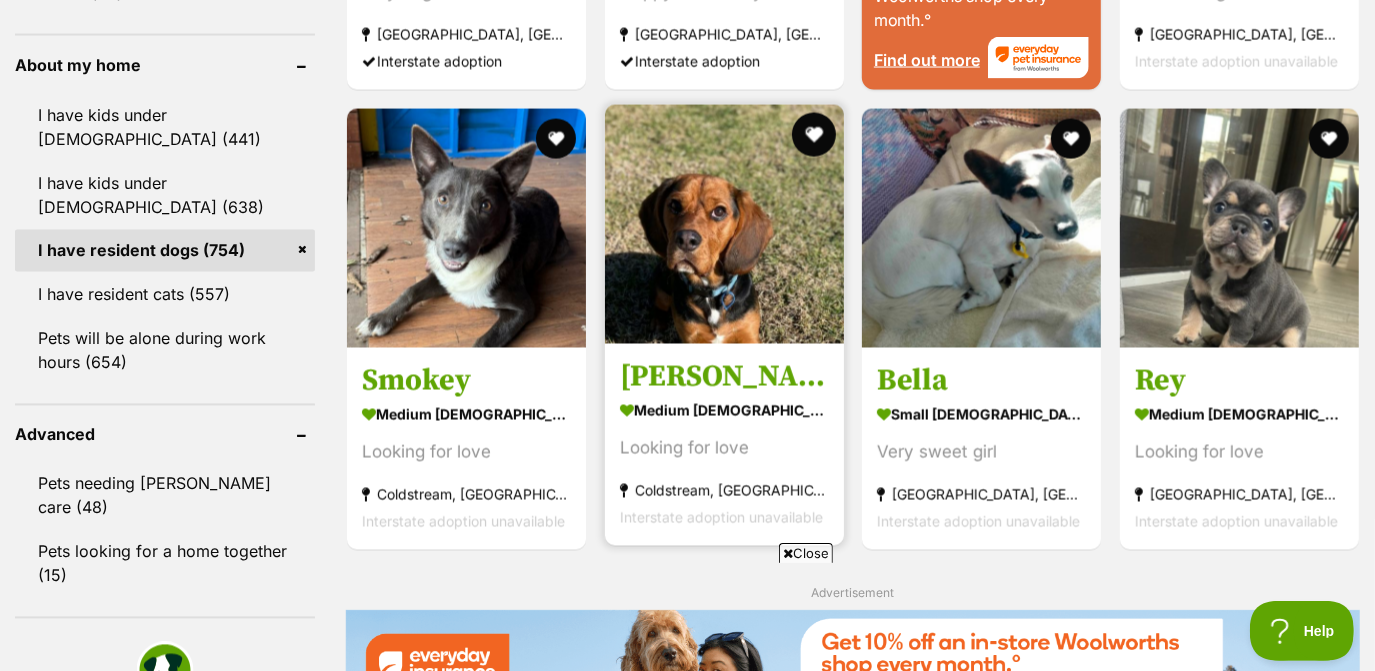 click at bounding box center [813, 135] 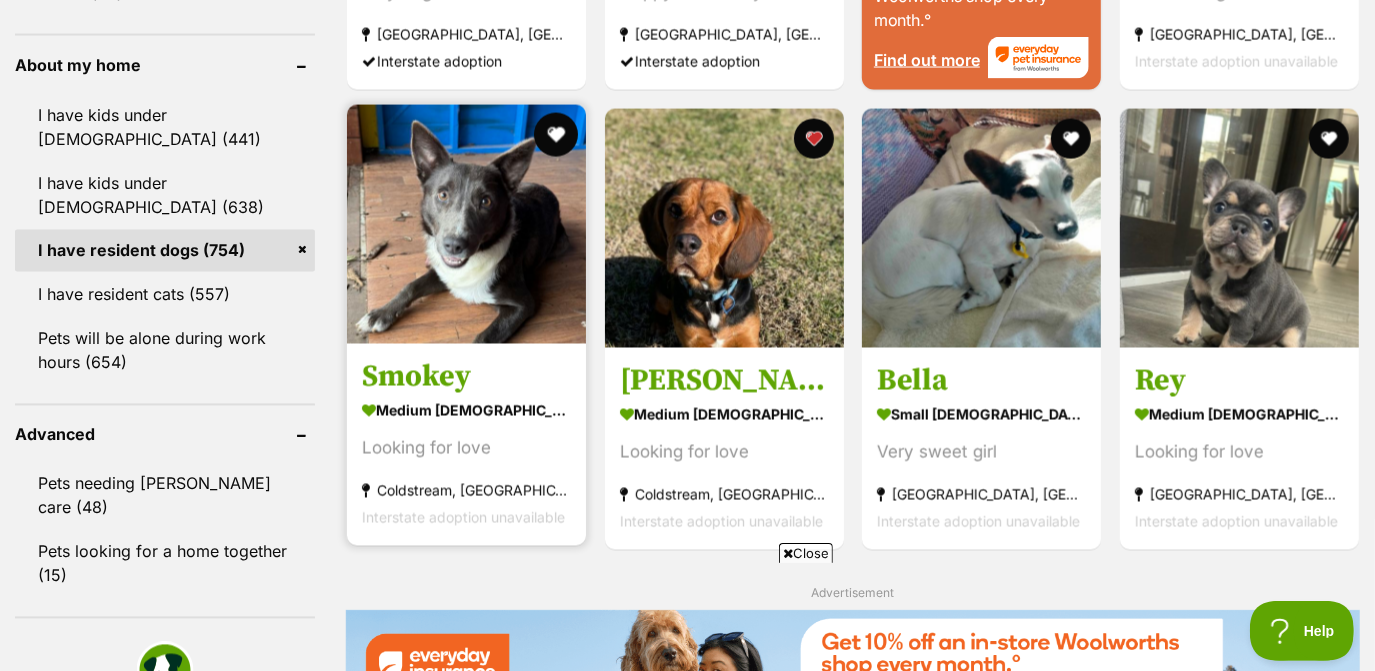 click at bounding box center [556, 135] 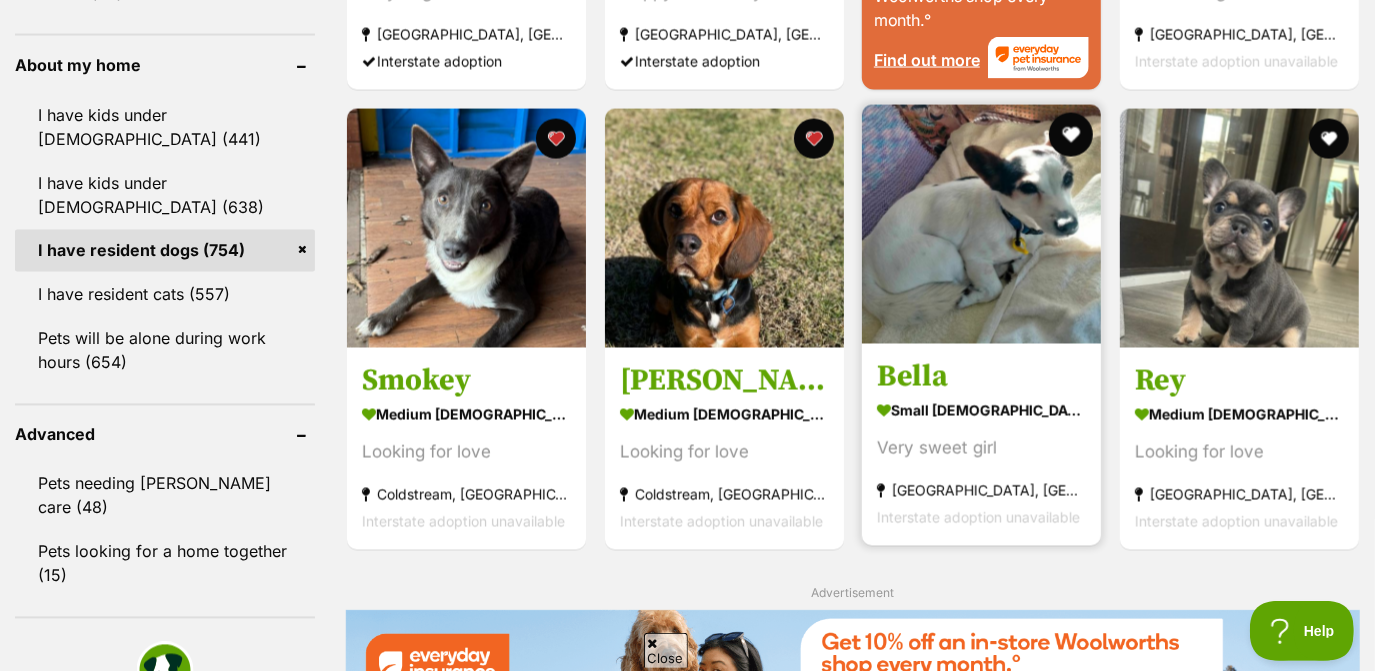 click at bounding box center [1071, 135] 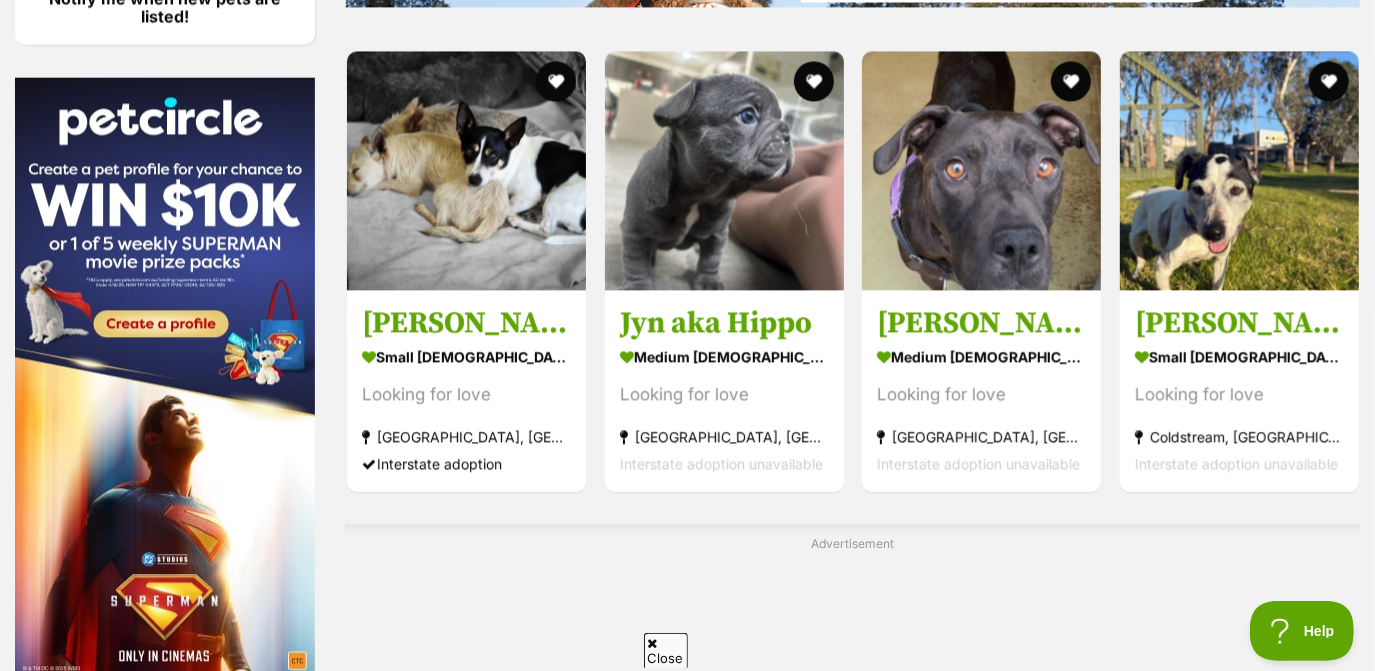 scroll, scrollTop: 2989, scrollLeft: 0, axis: vertical 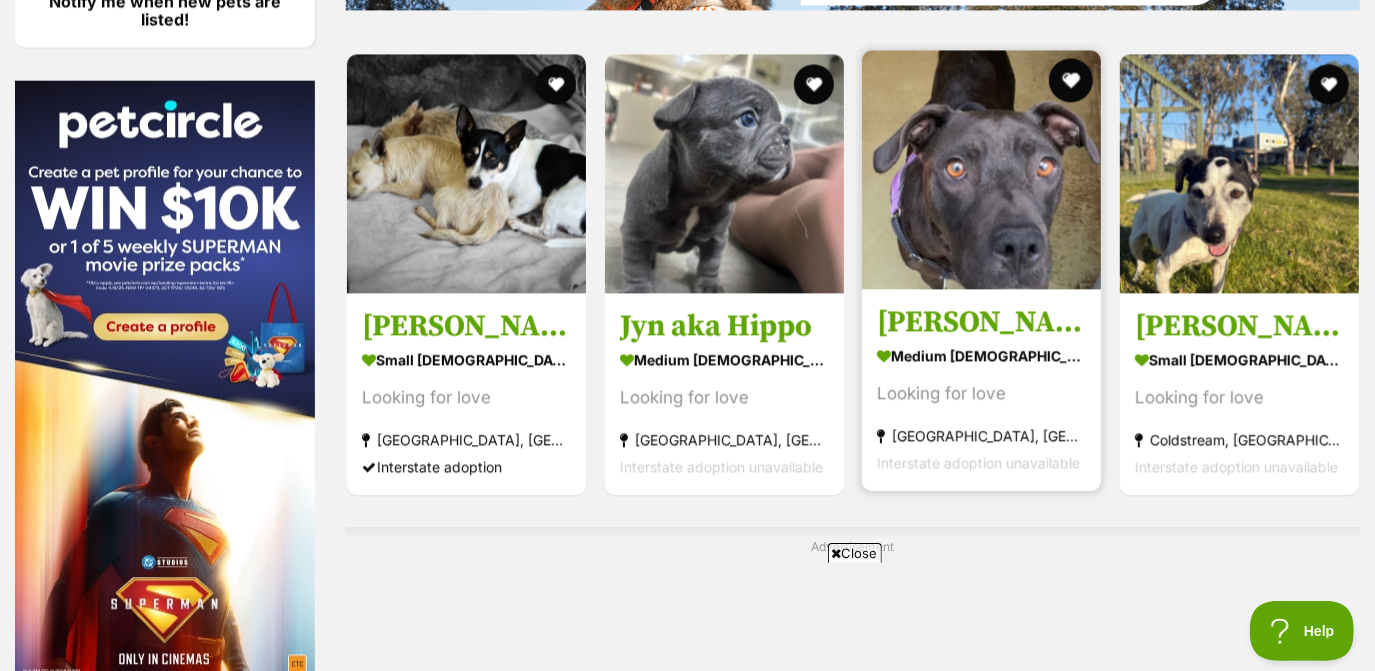 click at bounding box center (1071, 80) 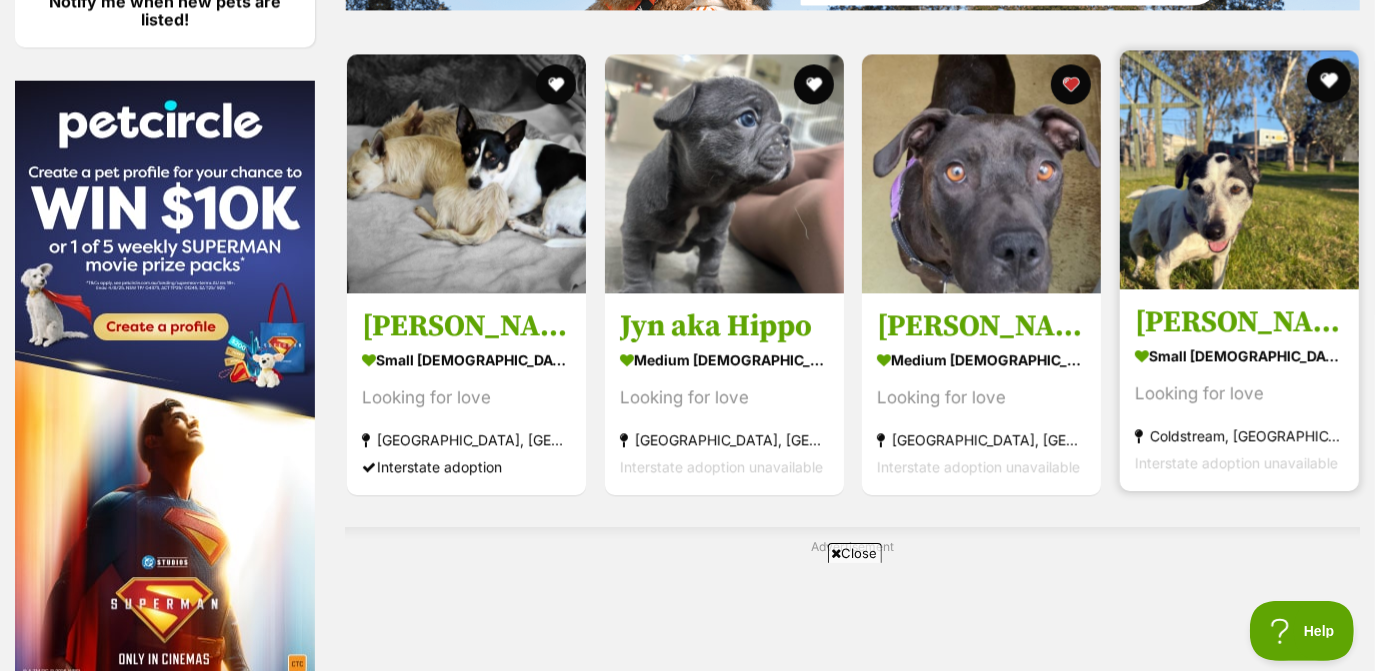 click at bounding box center [1328, 80] 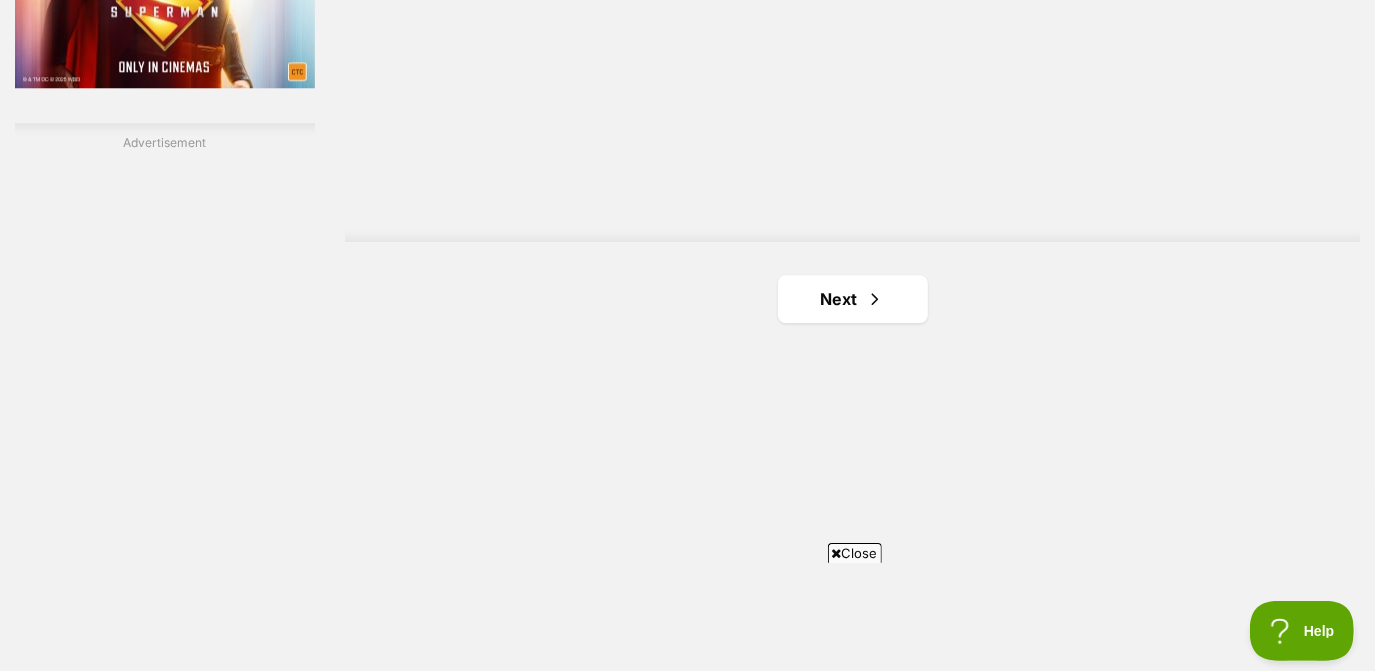 scroll, scrollTop: 3618, scrollLeft: 0, axis: vertical 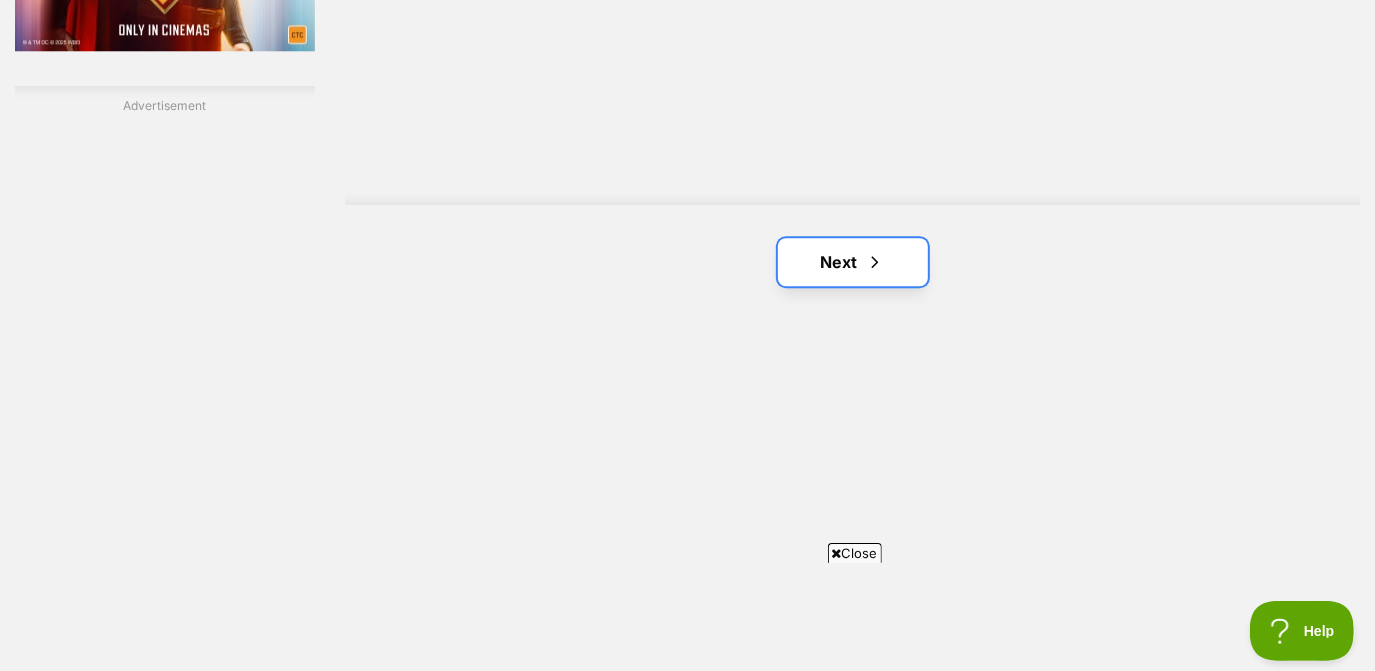 click on "Next" at bounding box center (853, 262) 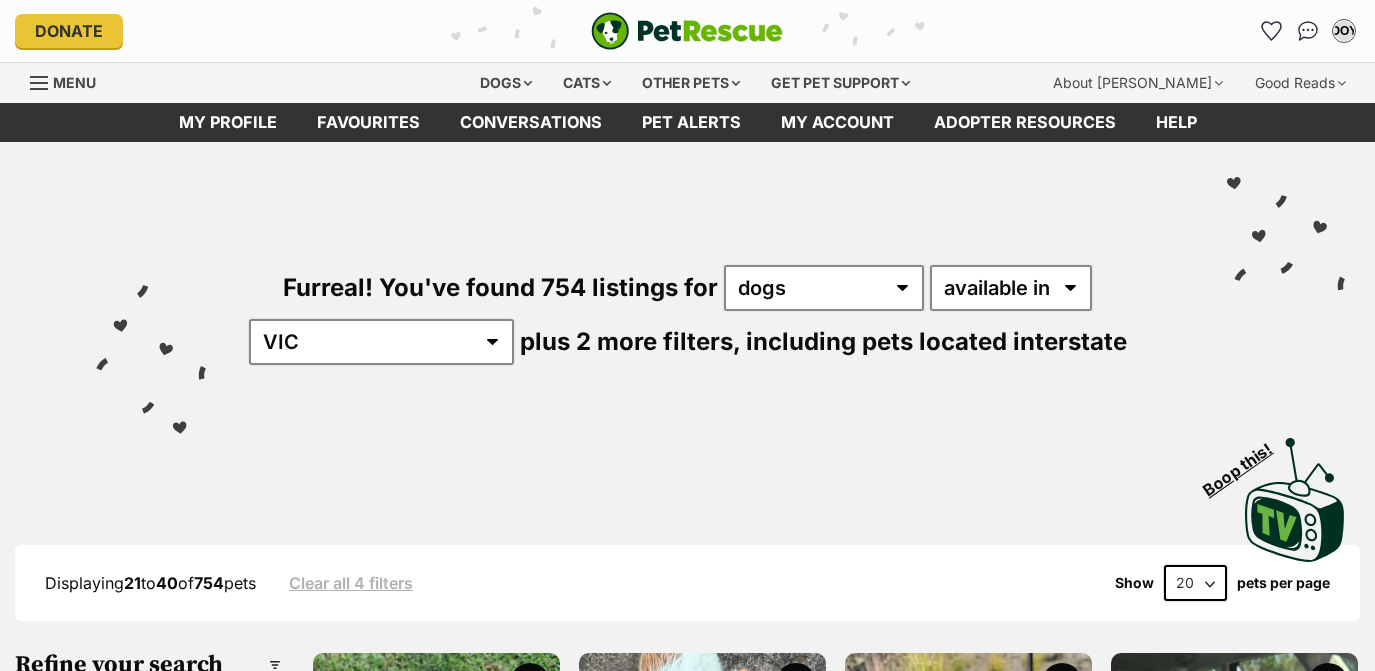 scroll, scrollTop: 255, scrollLeft: 0, axis: vertical 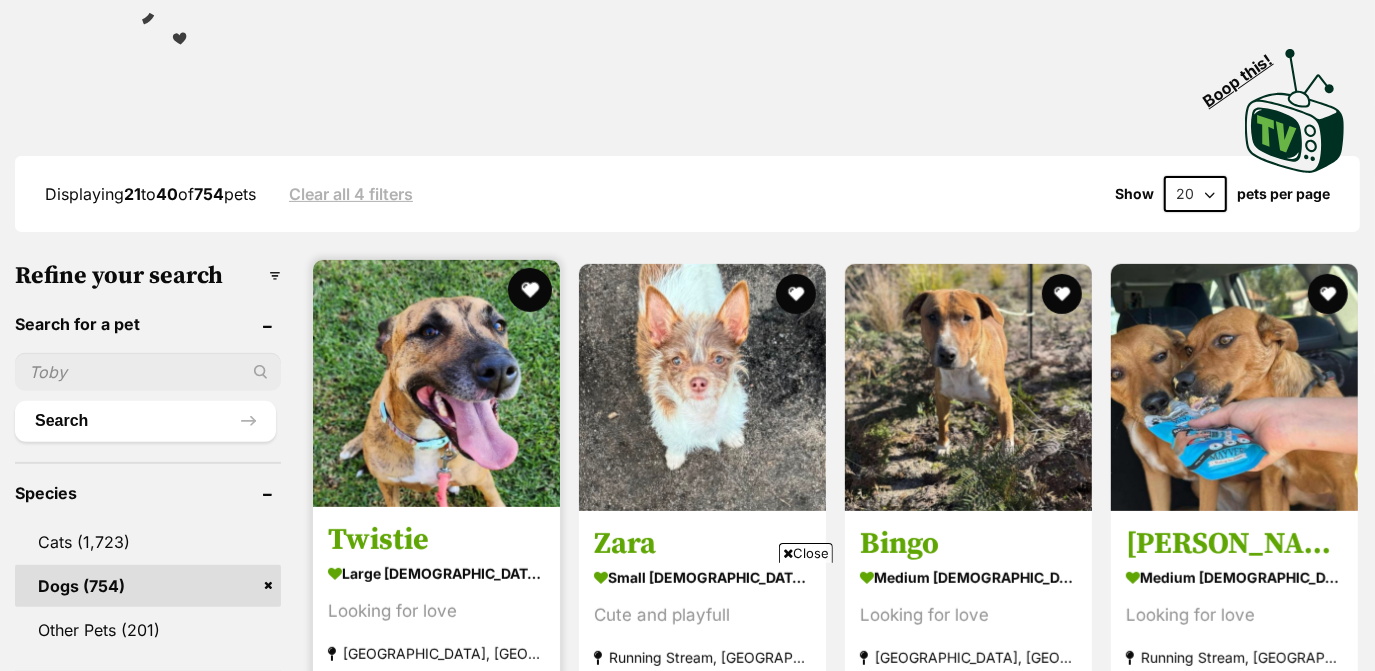 click at bounding box center [530, 290] 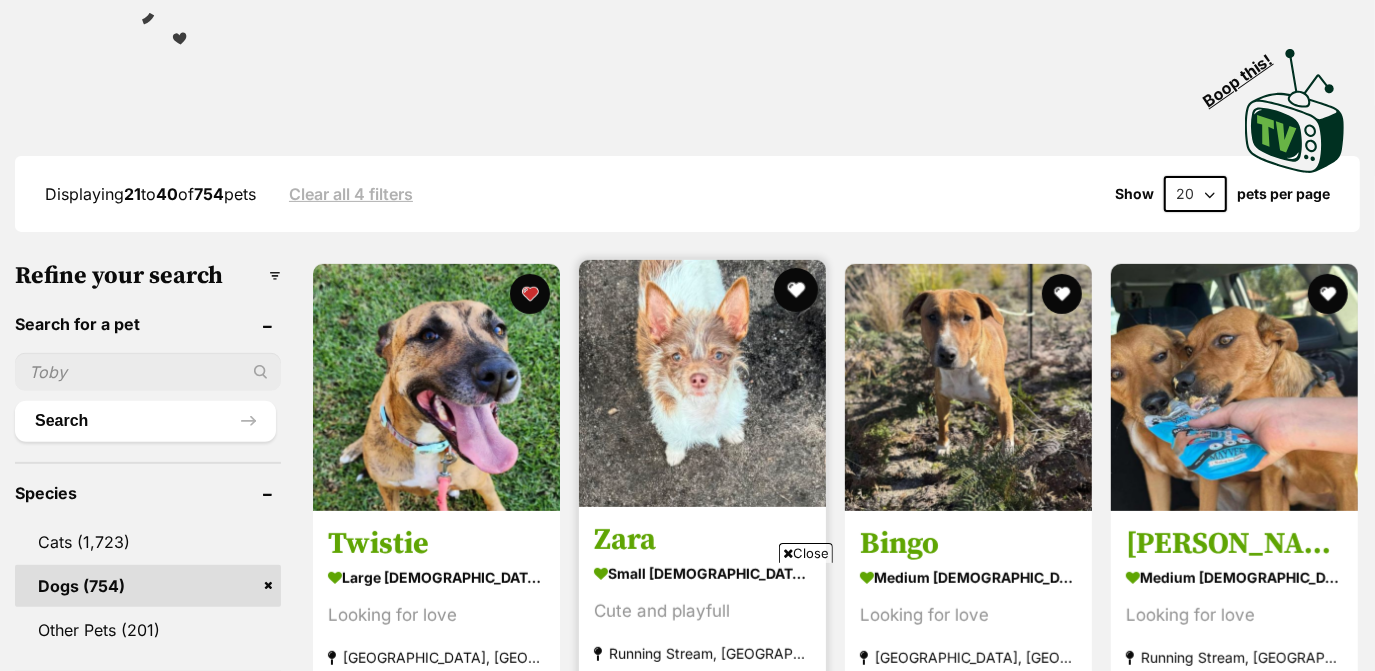 click at bounding box center [796, 290] 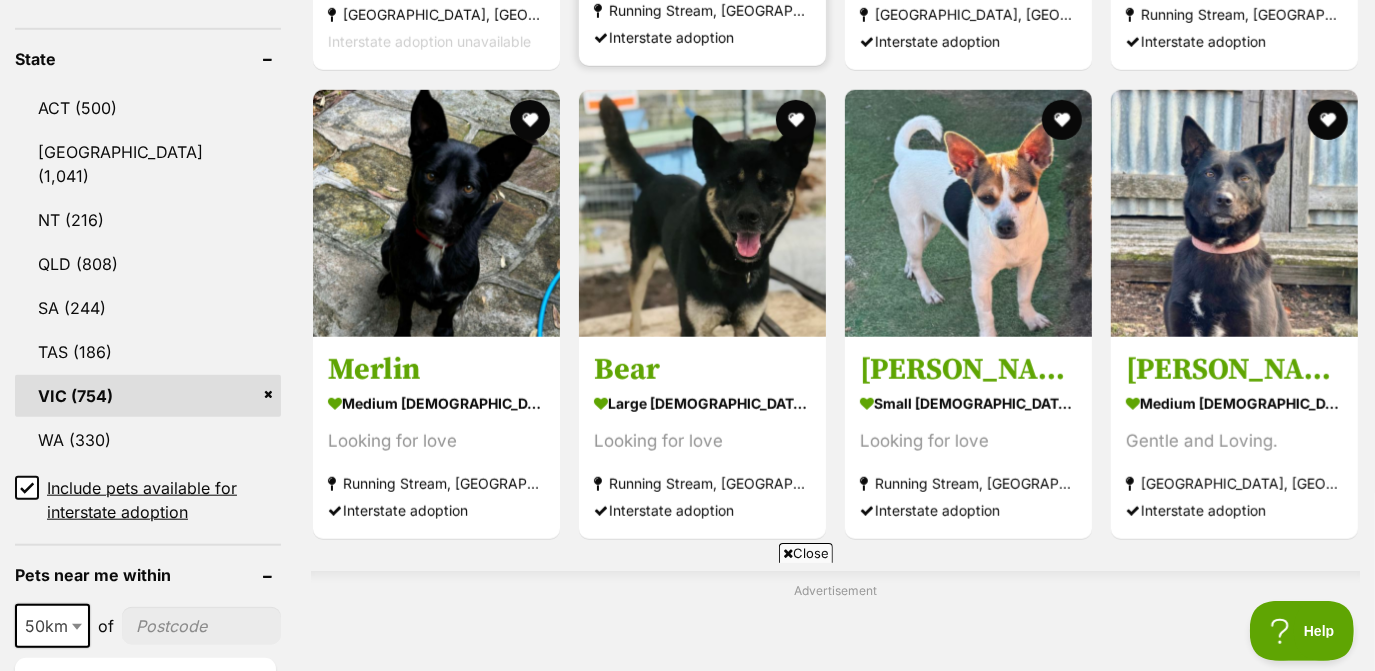 scroll, scrollTop: 0, scrollLeft: 0, axis: both 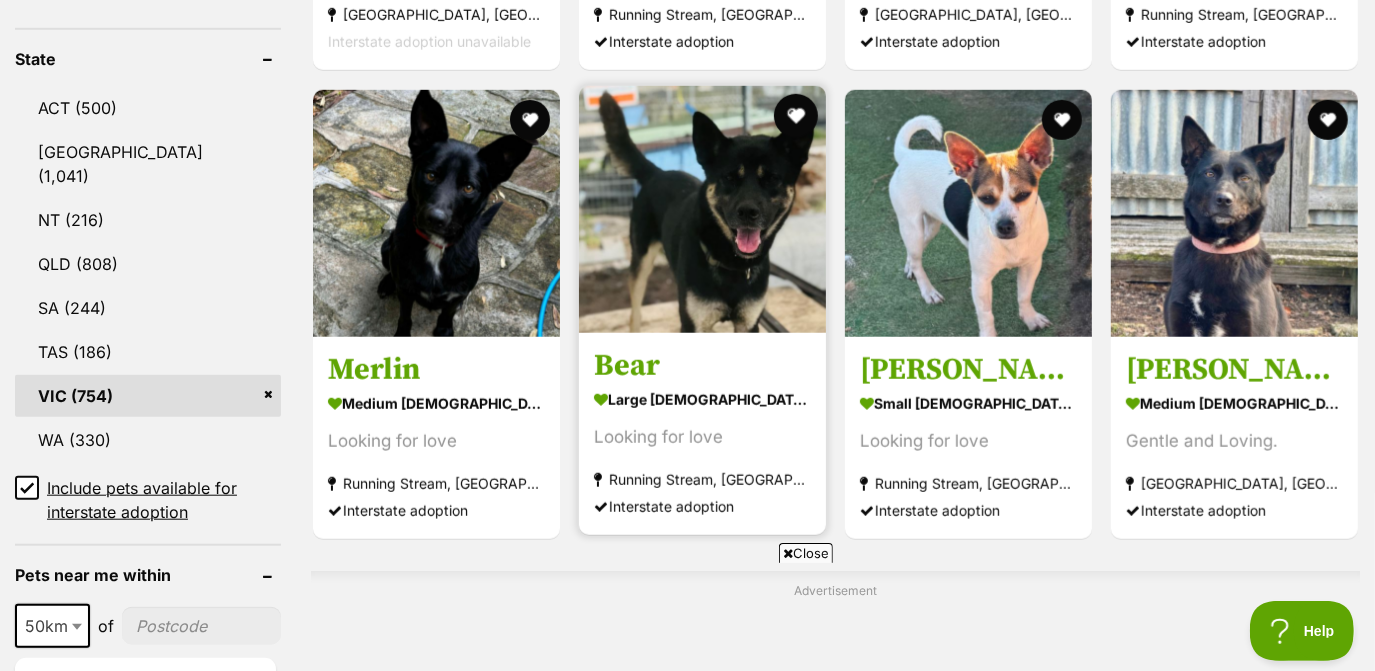 click at bounding box center (796, 116) 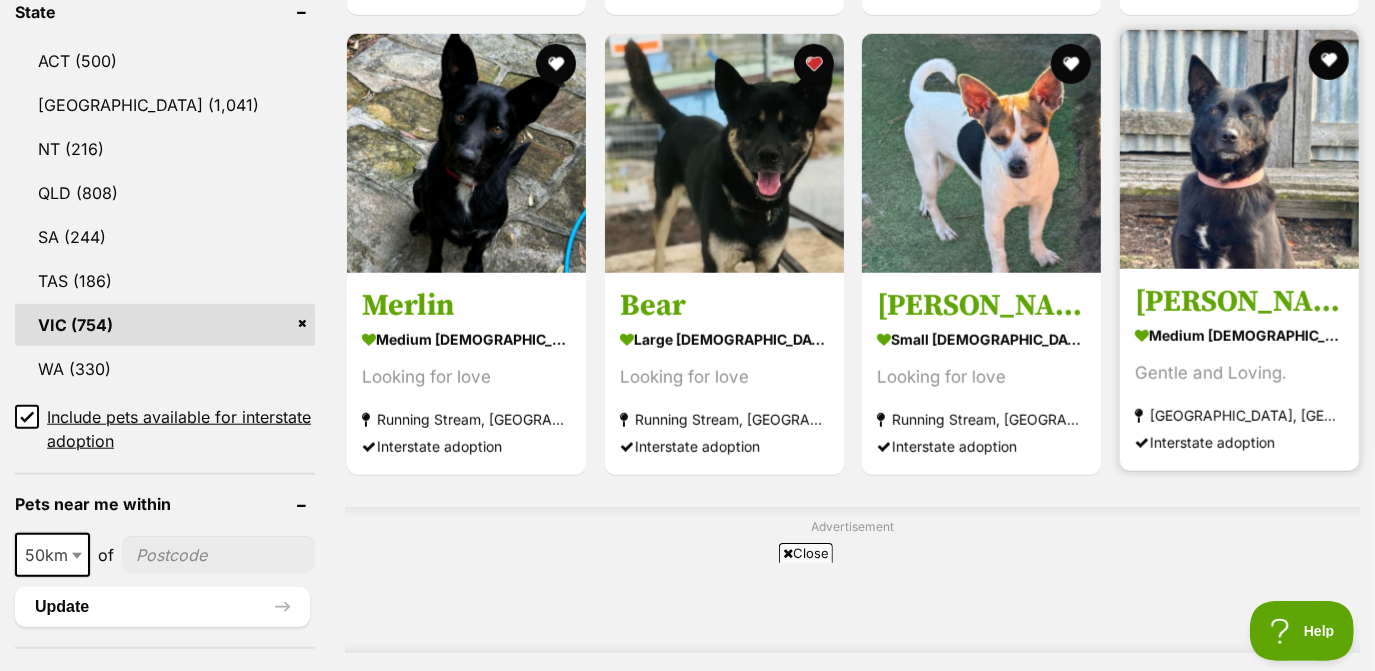 scroll, scrollTop: 0, scrollLeft: 0, axis: both 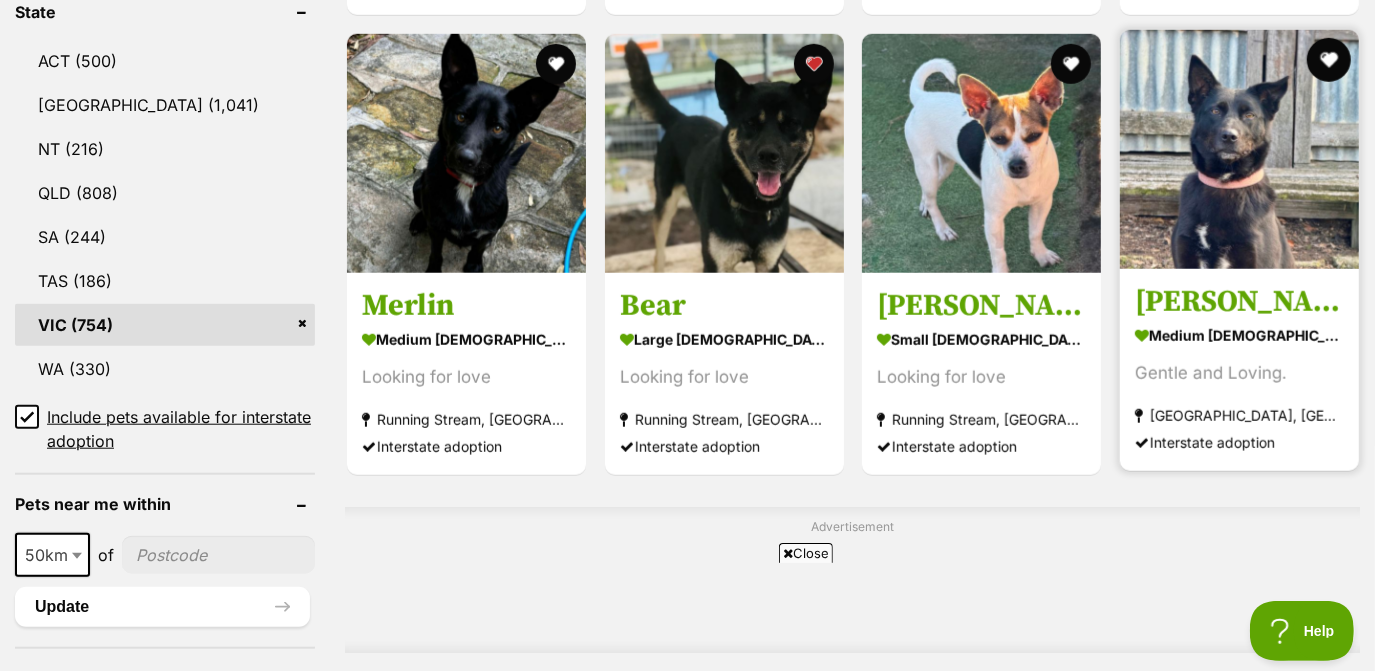 click at bounding box center (1239, 151) 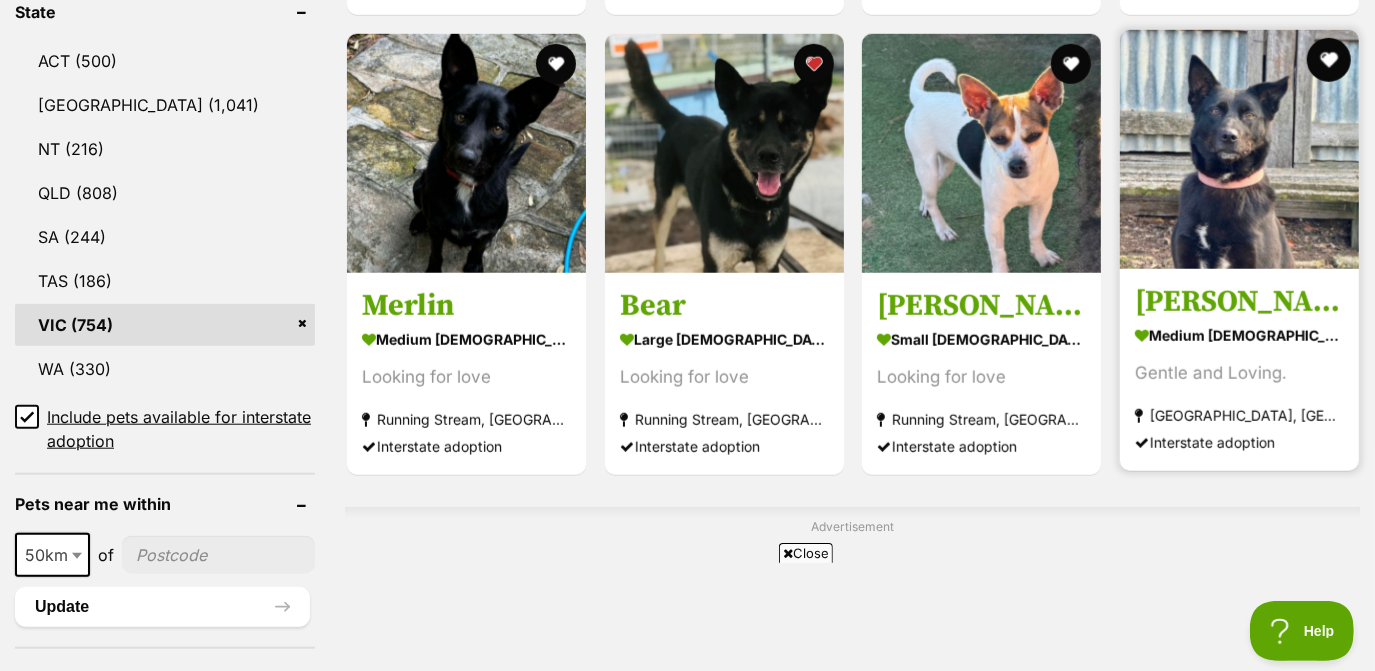 click at bounding box center [1328, 60] 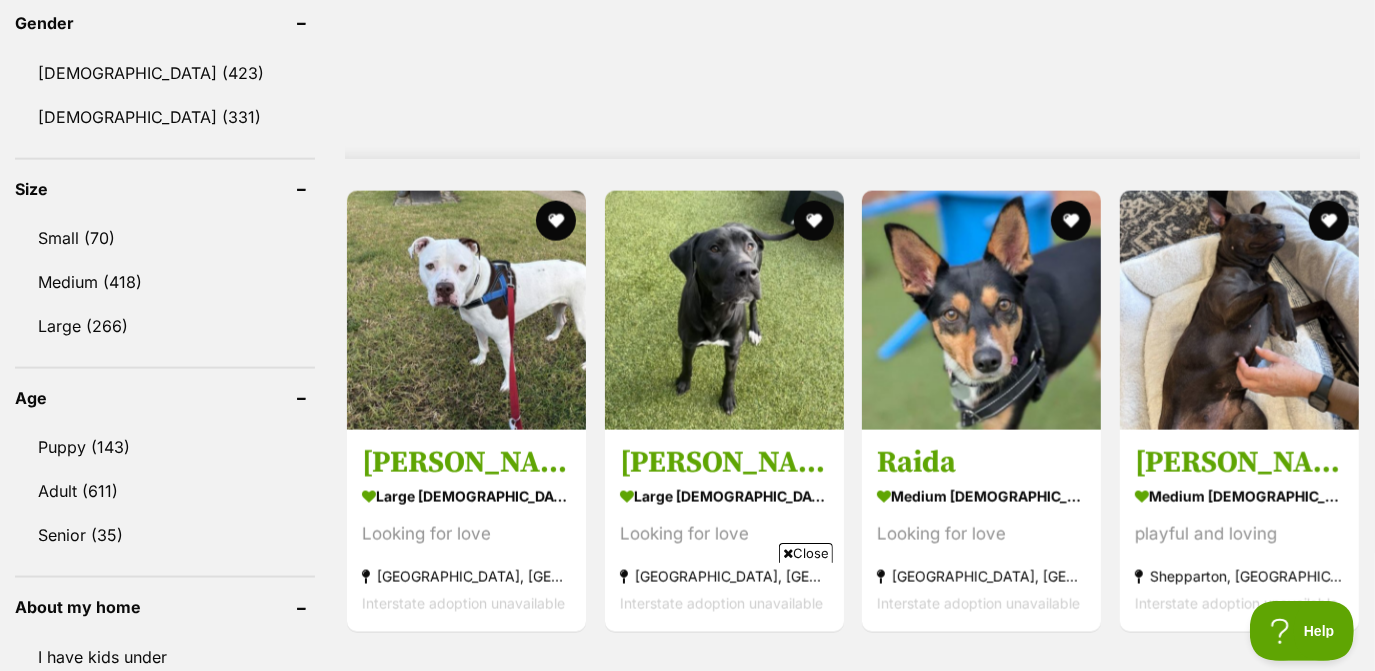 scroll, scrollTop: 1733, scrollLeft: 0, axis: vertical 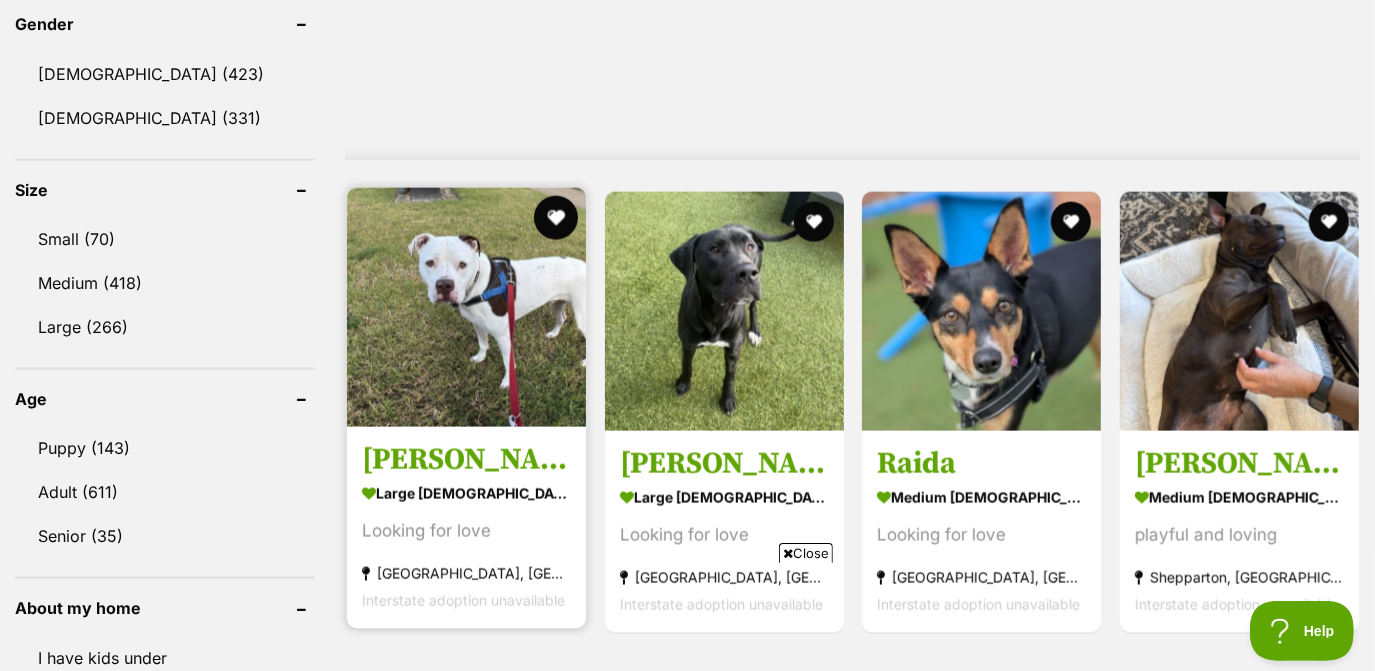 click at bounding box center (556, 218) 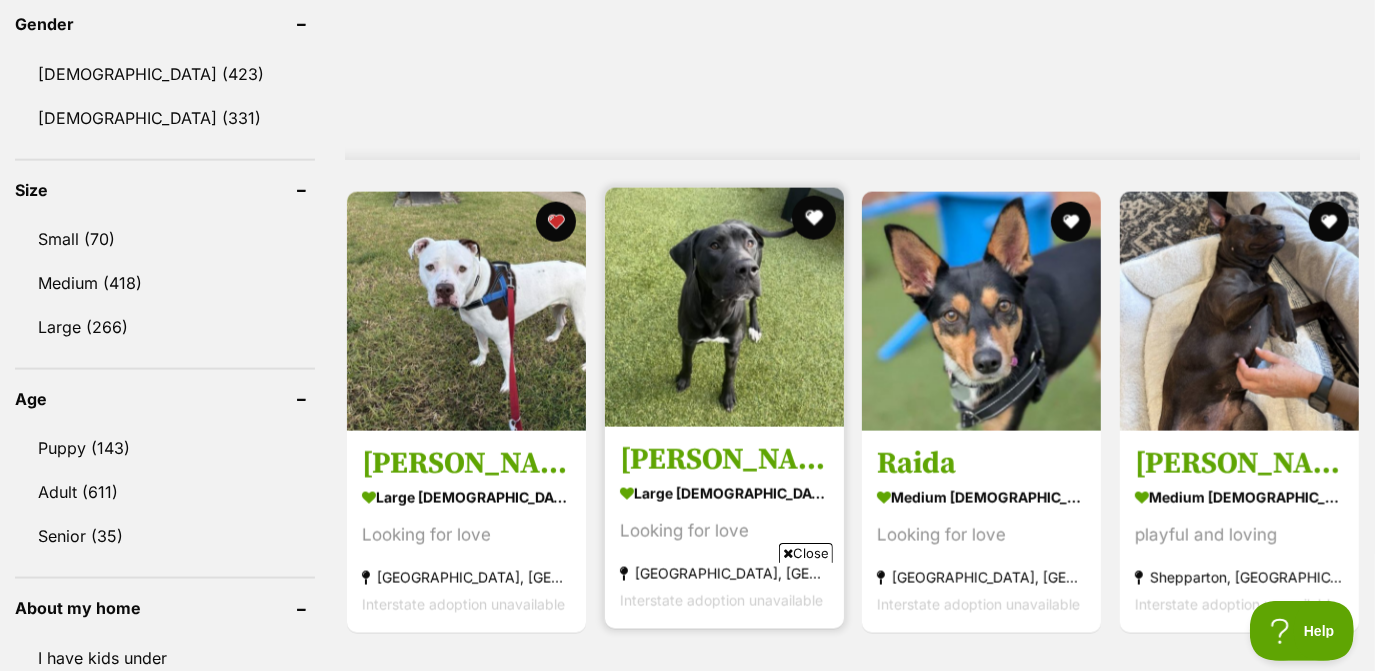 click at bounding box center [813, 218] 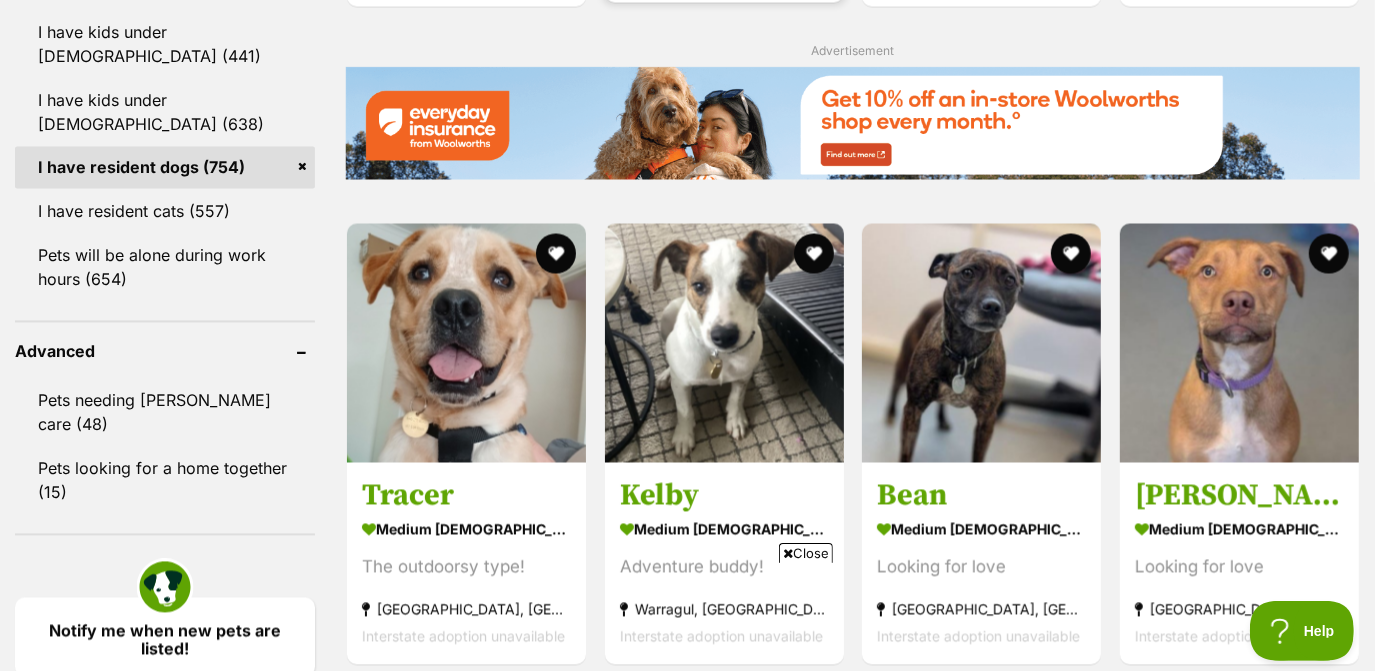 scroll, scrollTop: 2487, scrollLeft: 0, axis: vertical 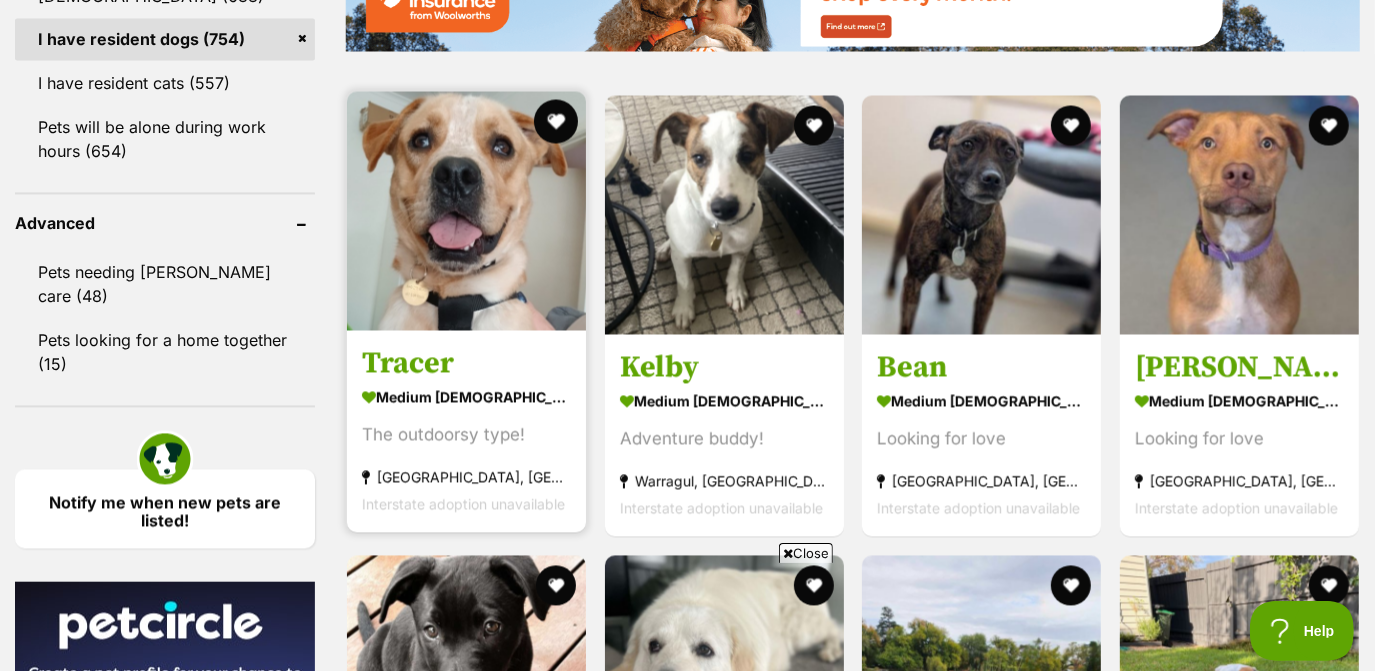 click at bounding box center [556, 122] 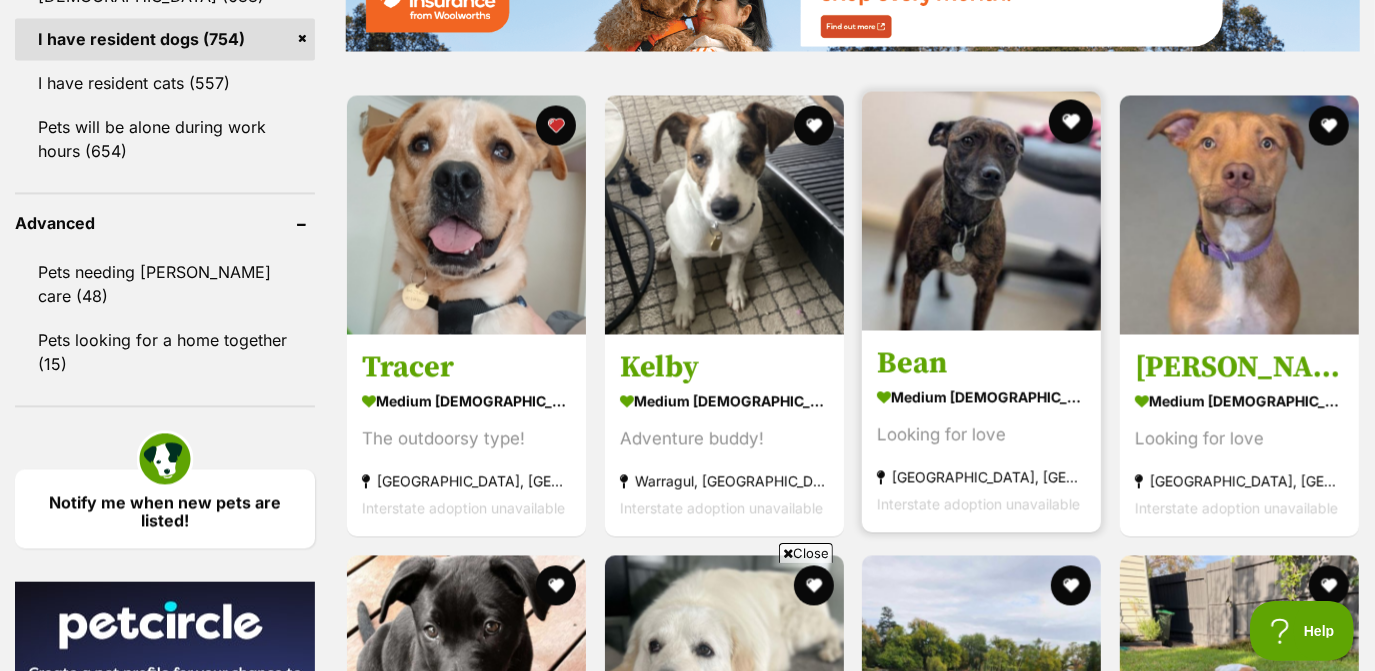 click at bounding box center [1071, 122] 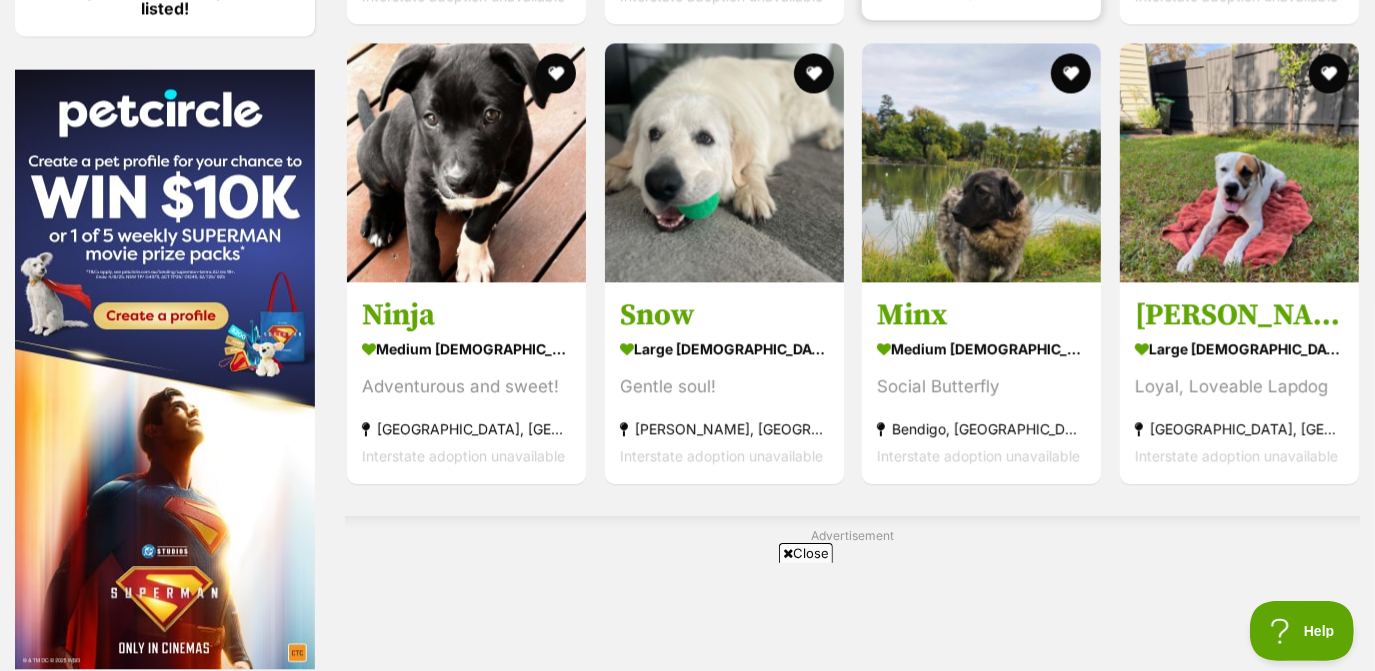 scroll, scrollTop: 3000, scrollLeft: 0, axis: vertical 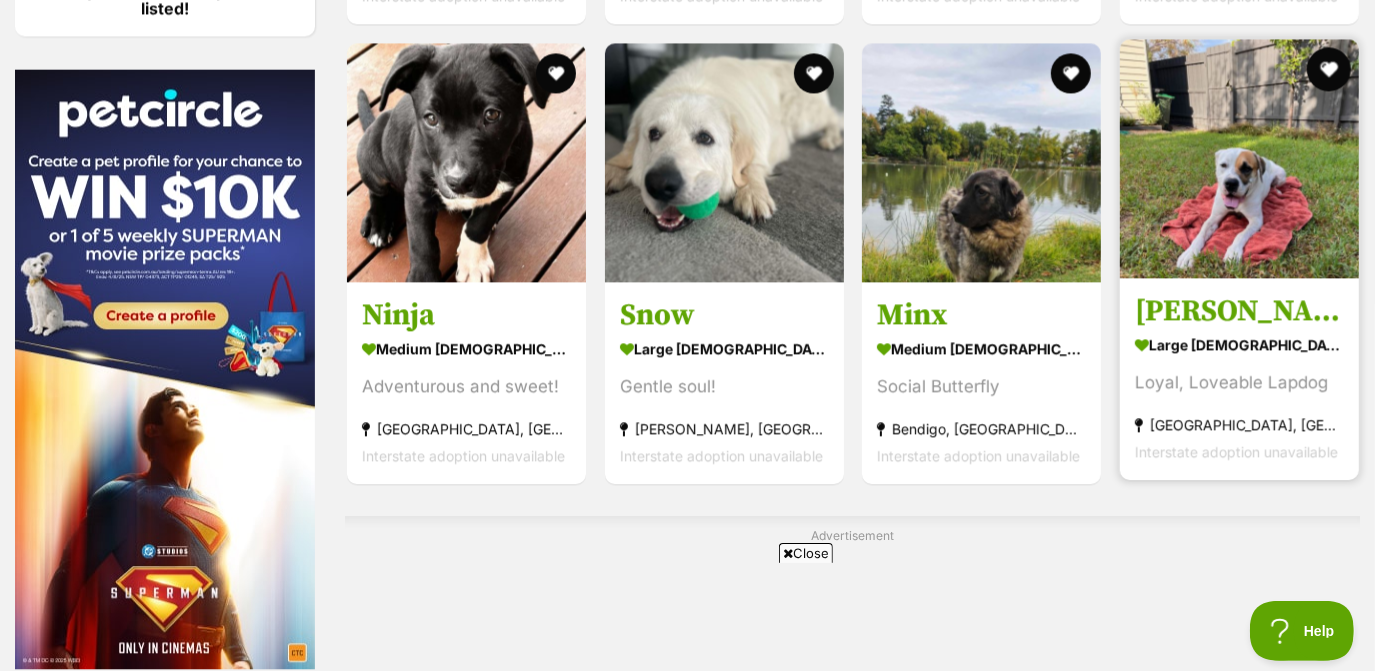 click at bounding box center (1328, 69) 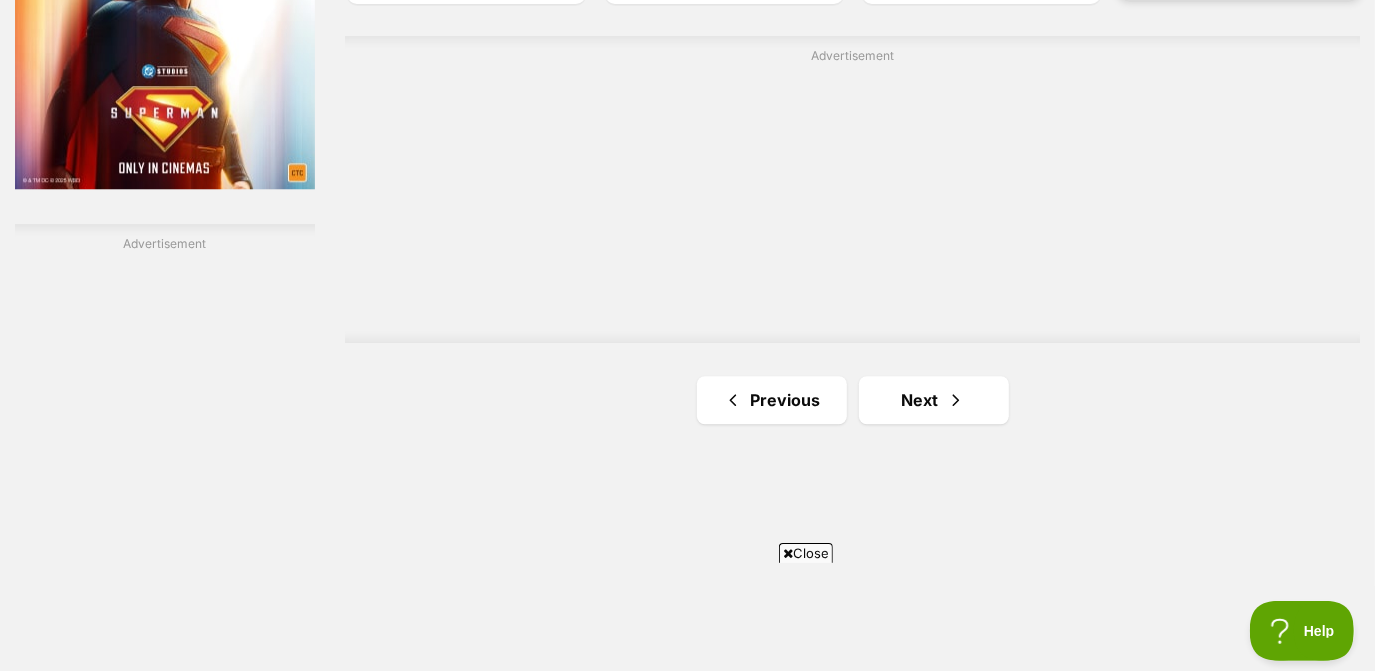 scroll, scrollTop: 3522, scrollLeft: 0, axis: vertical 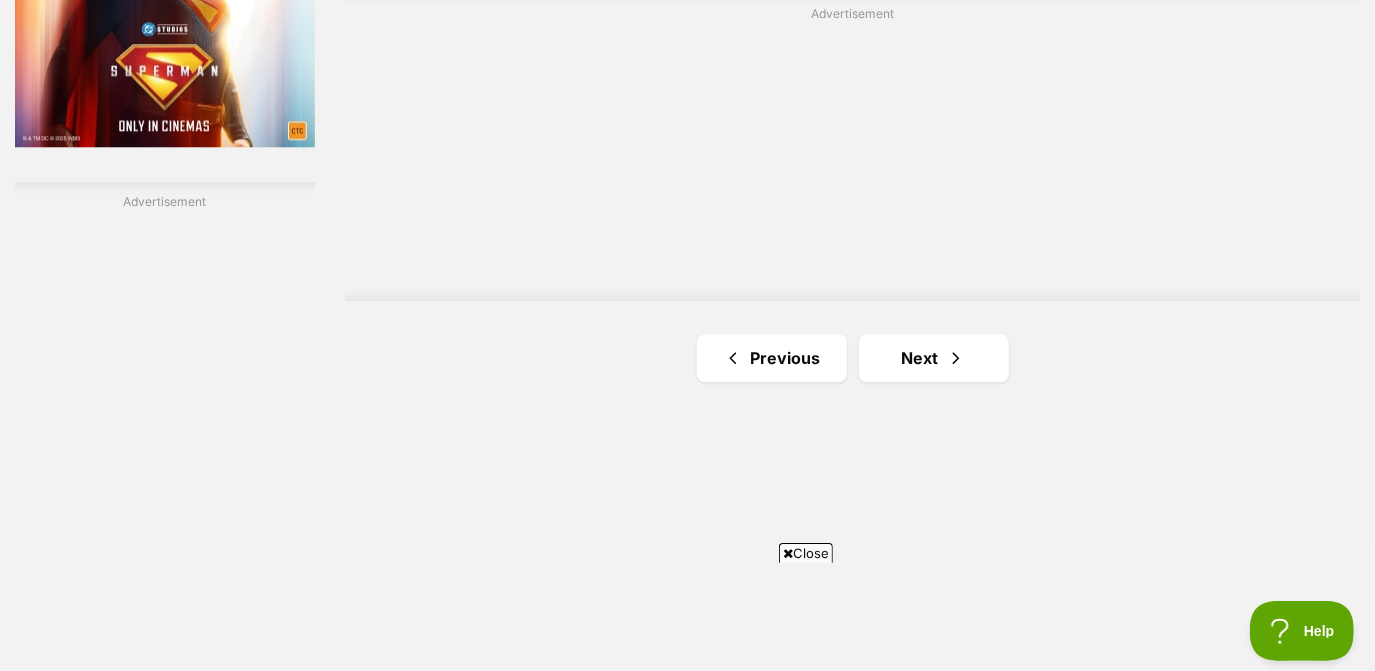 click on "Twistie
large female Dog
Looking for love
Trafalgar, VIC
Interstate adoption unavailable
Zara
small female Dog
Cute and playfull
Running Stream, NSW
Interstate adoption
Bingo
medium male Dog
Looking for love
Lithgow, NSW
Interstate adoption
Callie
medium female Dog
Looking for love
Running Stream, NSW
Interstate adoption
Merlin
medium male Dog
Looking for love
Running Stream, NSW
Interstate adoption
Bear
large male Dog
Looking for love
Running Stream, NSW
Interstate adoption
Advertisement
Thelma
small female Dog
Looking for love
Running Stream, NSW
Interstate adoption
Ali" at bounding box center [852, -1278] 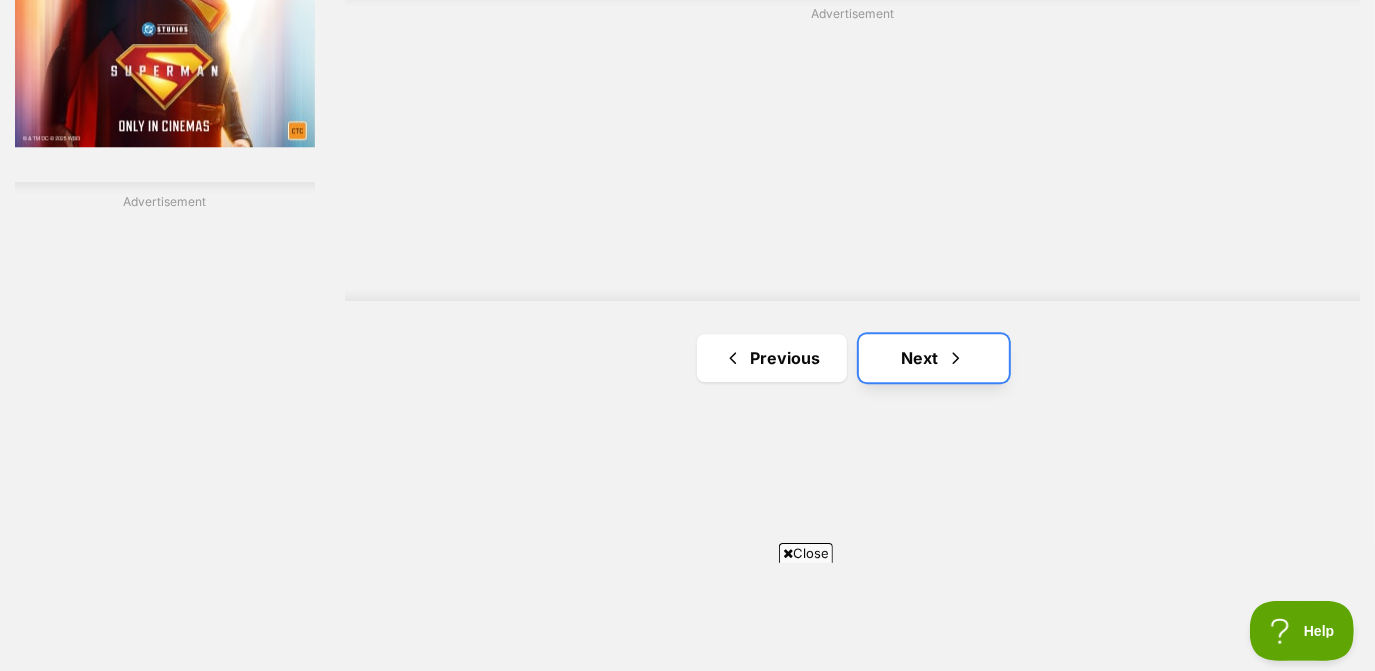 click on "Next" at bounding box center (934, 358) 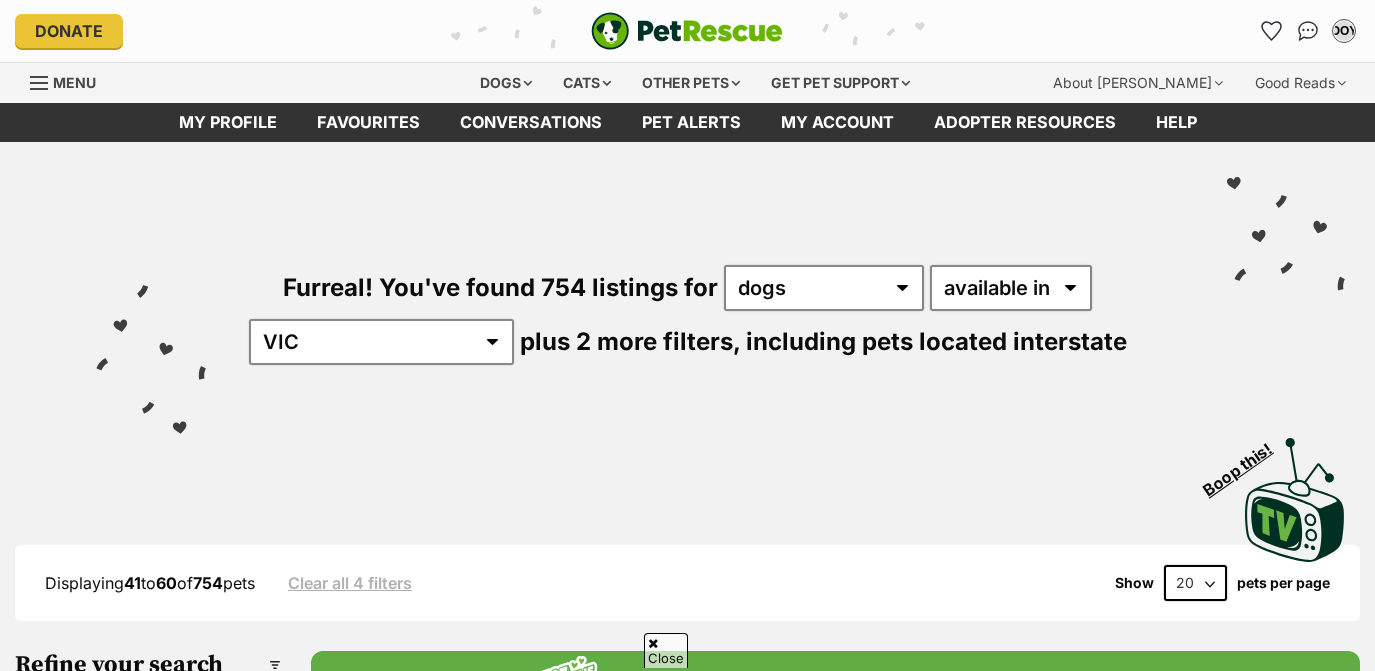 scroll, scrollTop: 589, scrollLeft: 0, axis: vertical 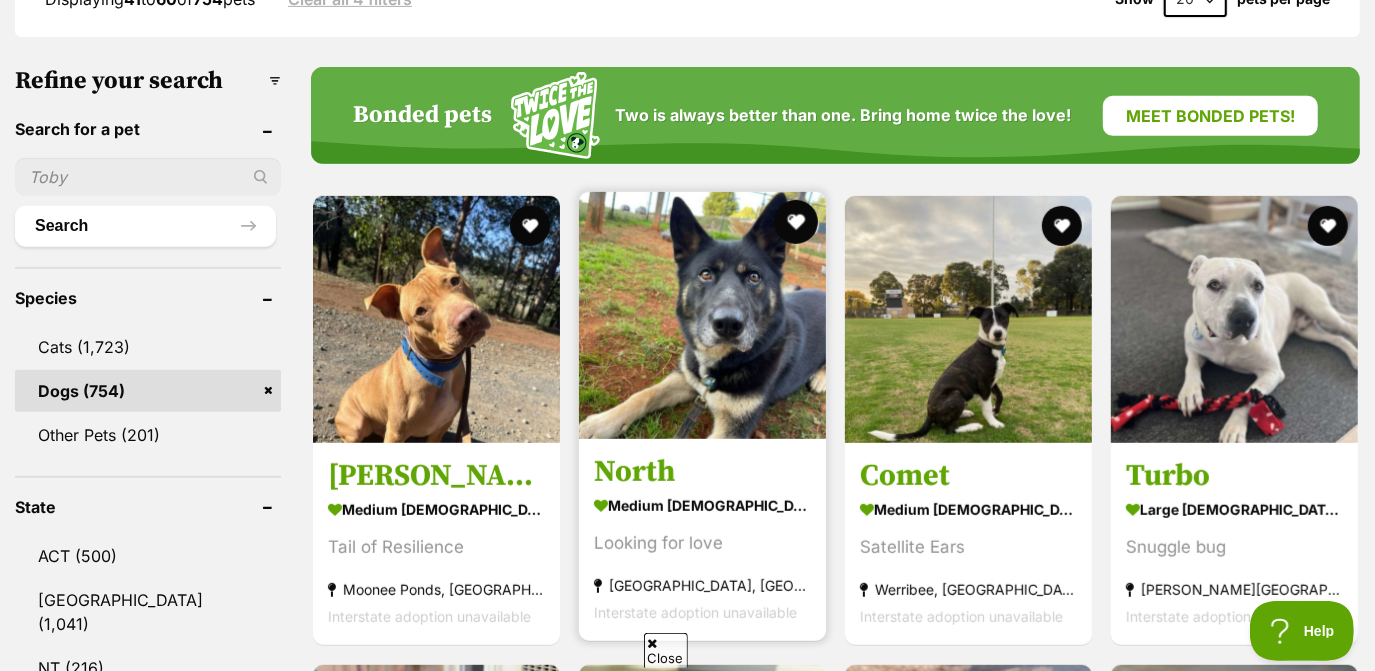 click at bounding box center (796, 222) 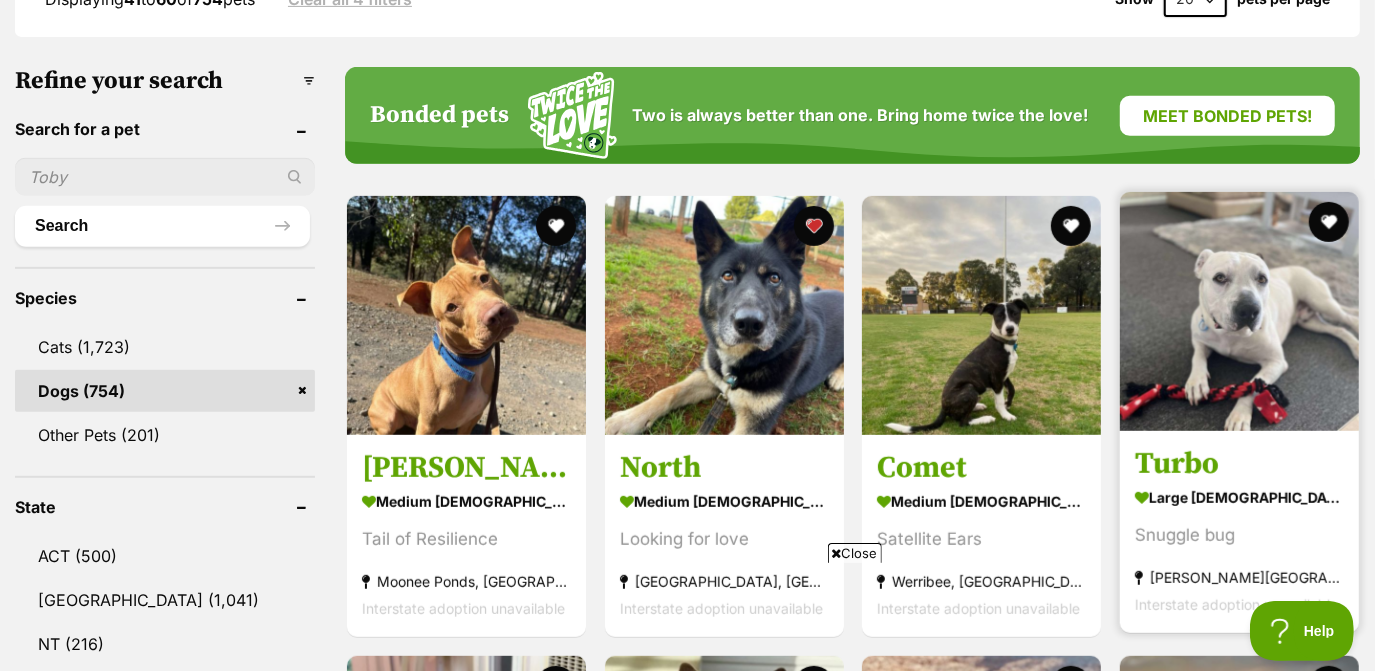 scroll, scrollTop: 0, scrollLeft: 0, axis: both 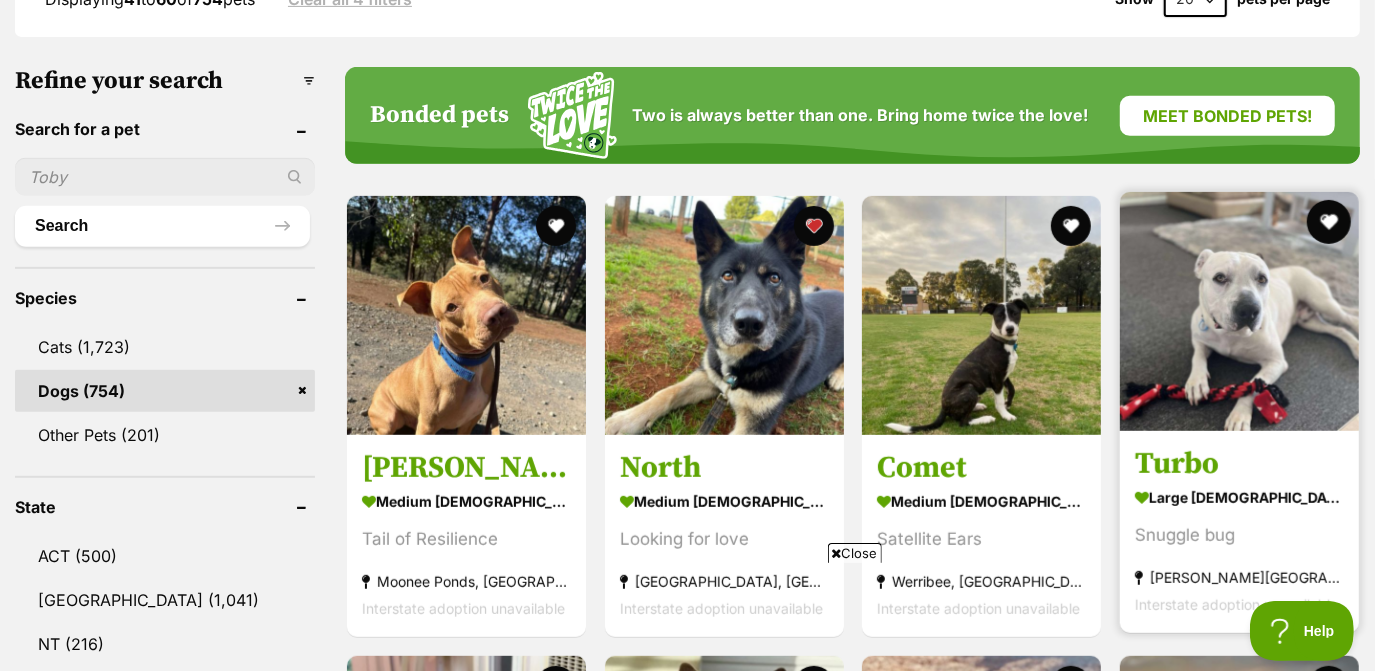 click at bounding box center [1328, 222] 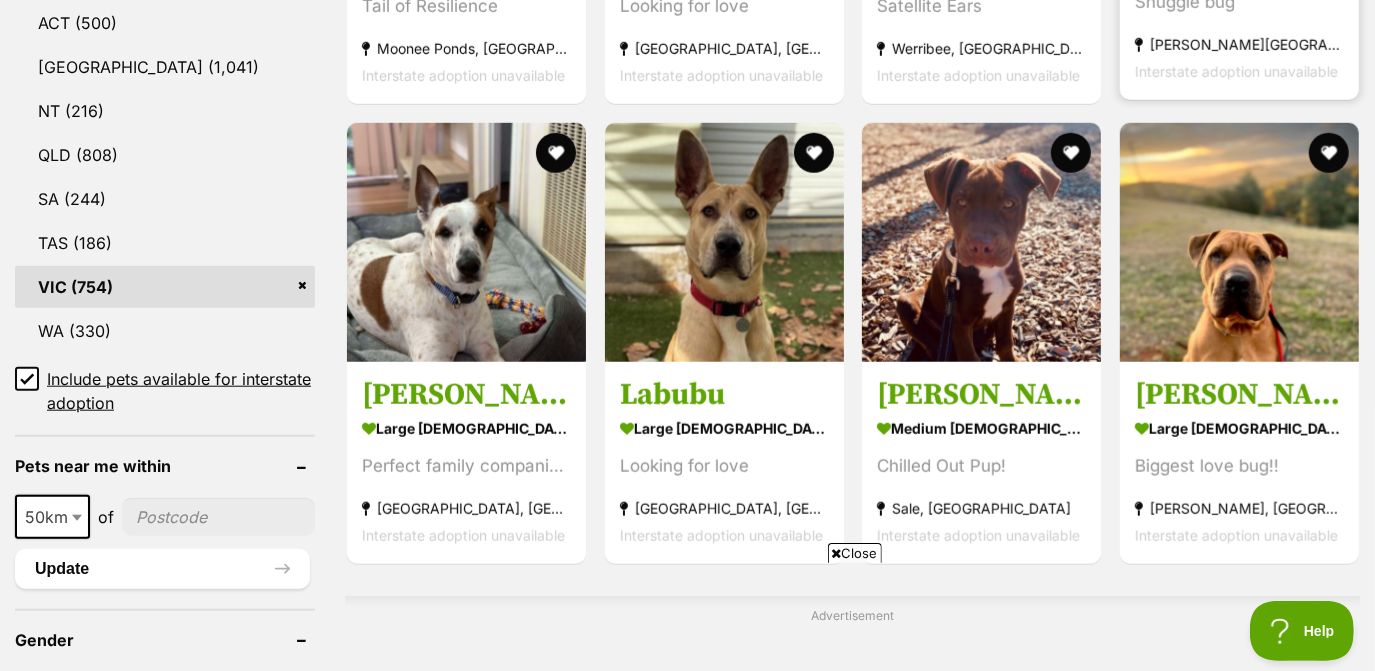 scroll, scrollTop: 1116, scrollLeft: 0, axis: vertical 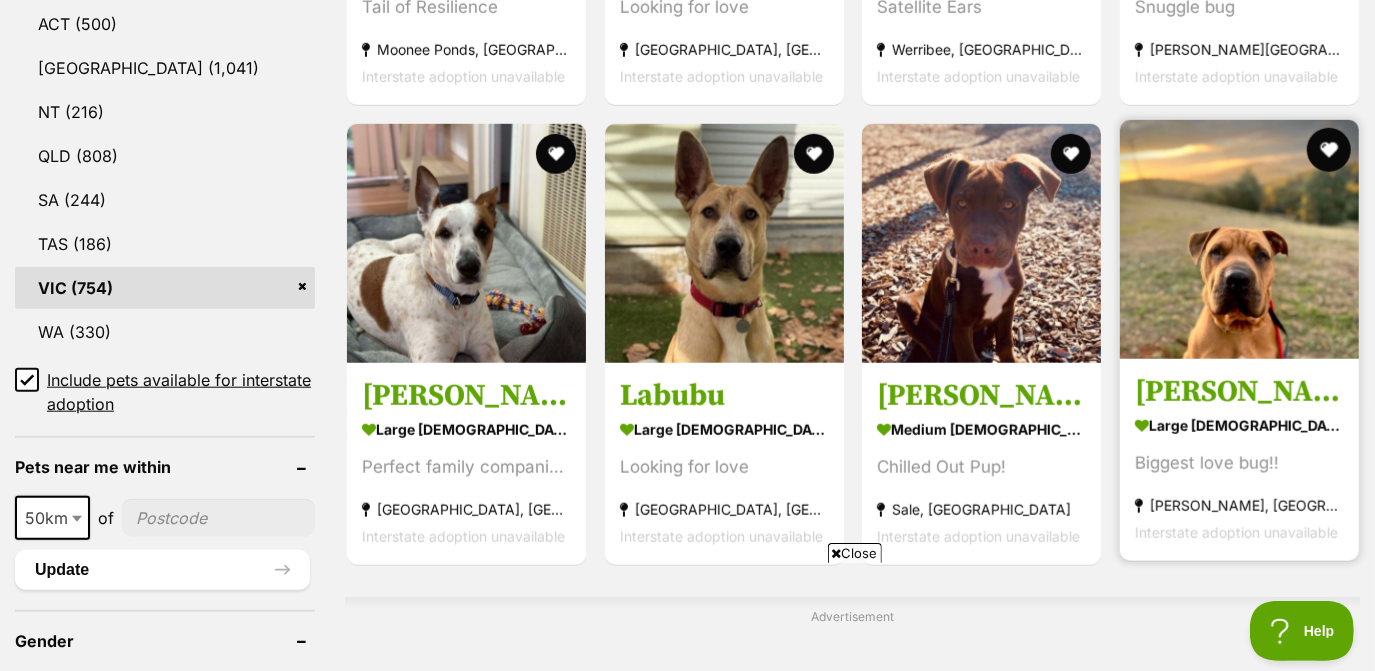 click at bounding box center (1328, 150) 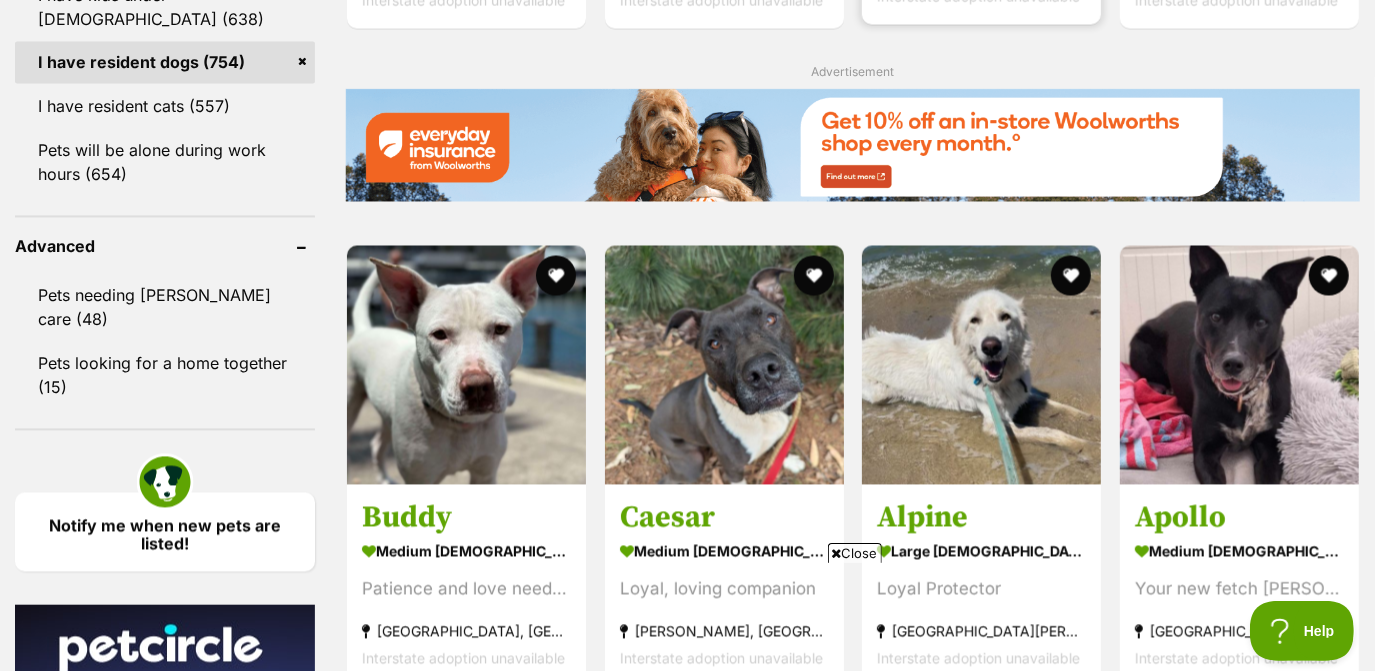 scroll, scrollTop: 2468, scrollLeft: 0, axis: vertical 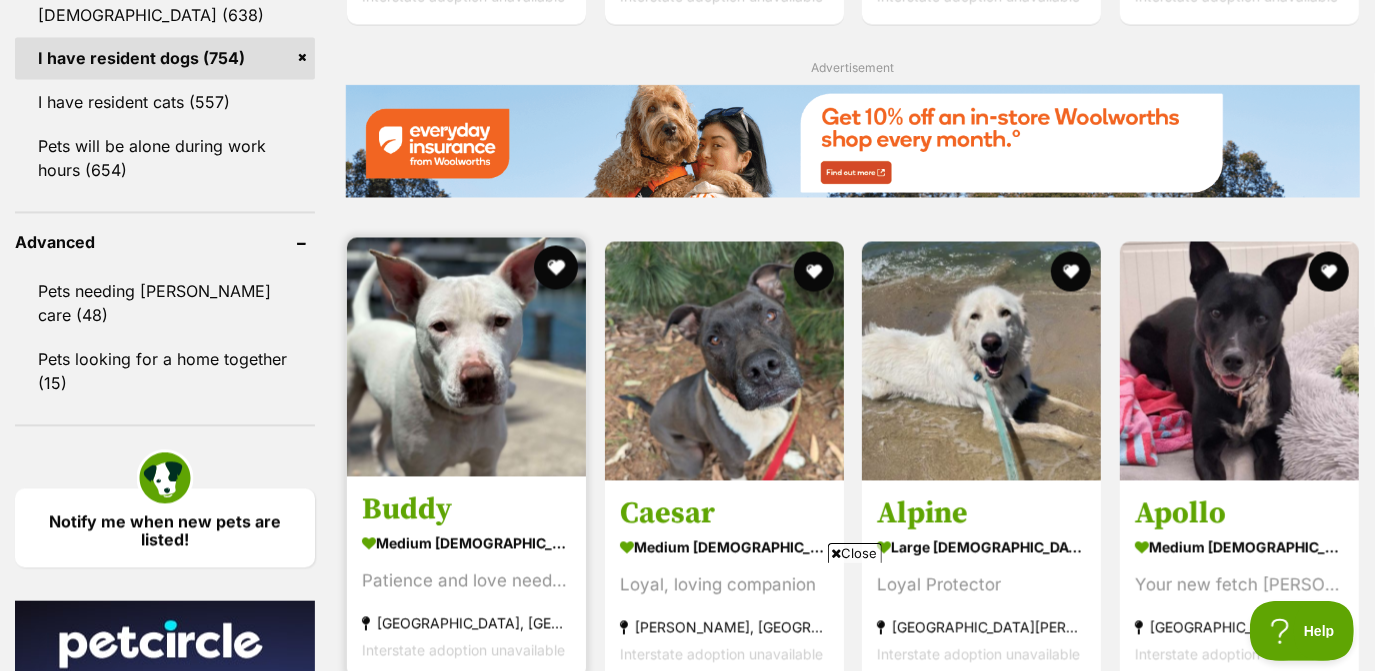 drag, startPoint x: 547, startPoint y: 266, endPoint x: 594, endPoint y: 270, distance: 47.169907 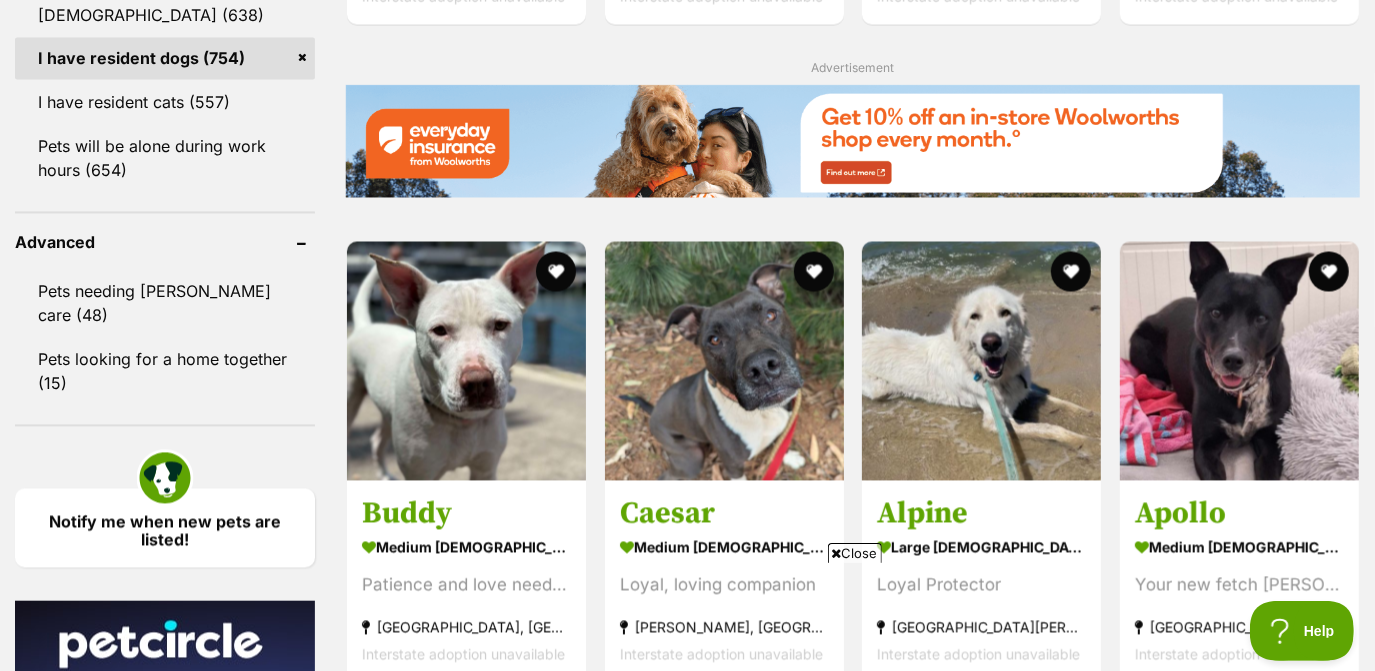 click at bounding box center (556, 272) 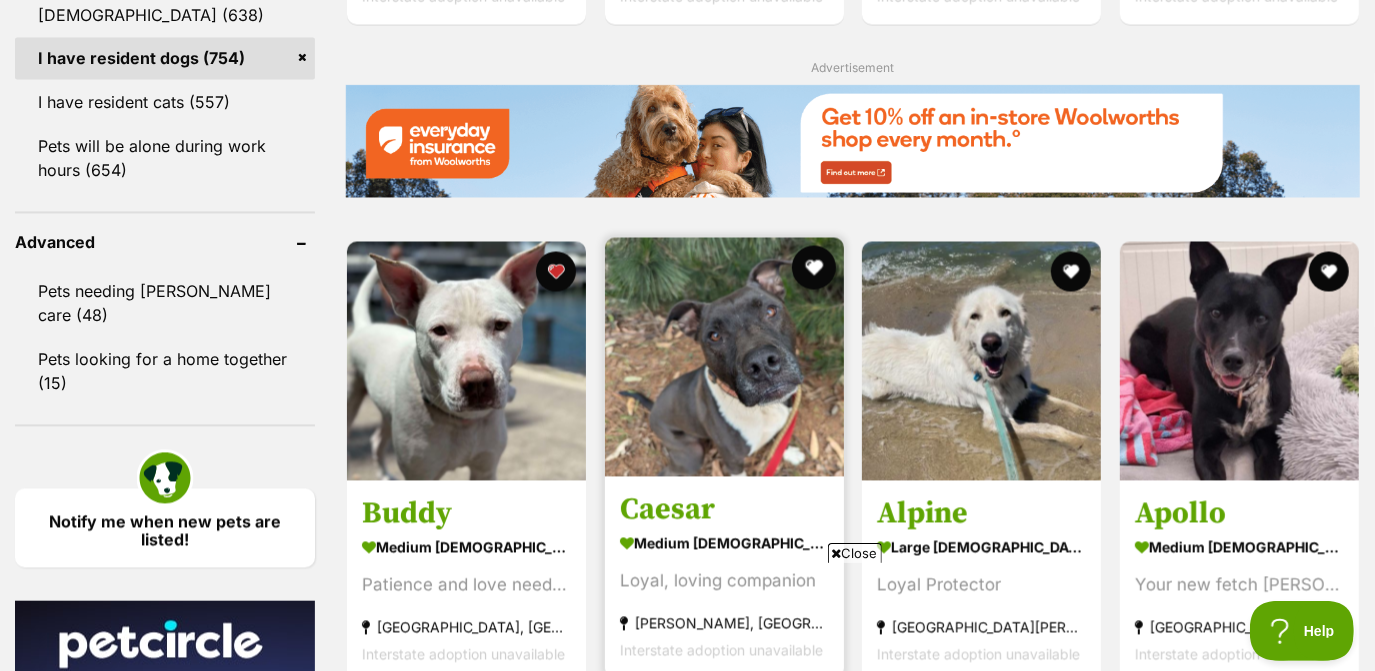 click at bounding box center [813, 268] 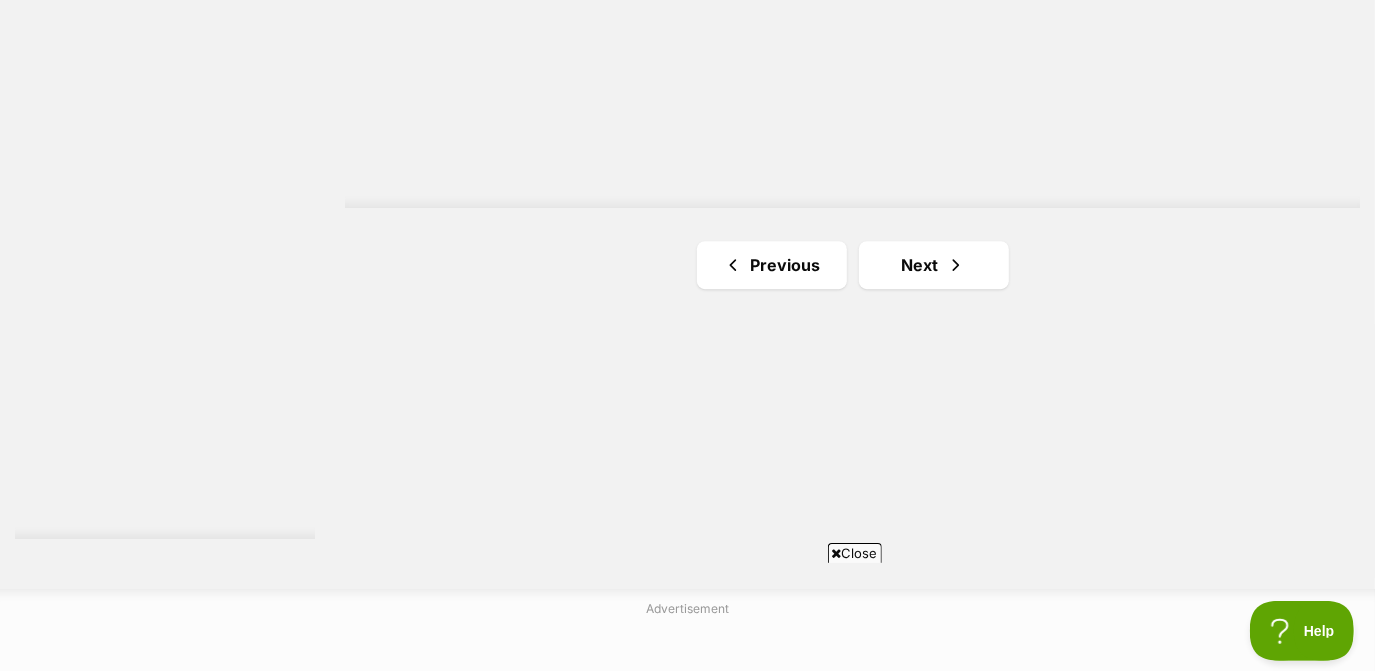 scroll, scrollTop: 3744, scrollLeft: 0, axis: vertical 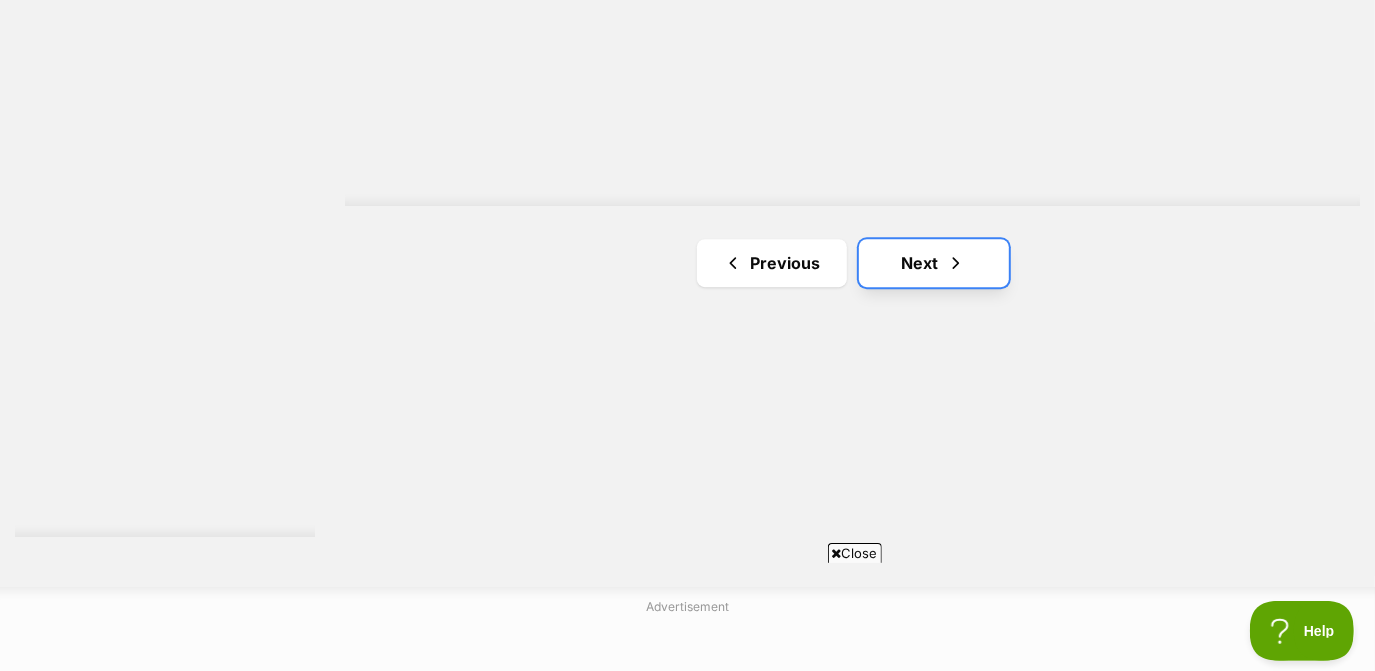 click at bounding box center [956, 263] 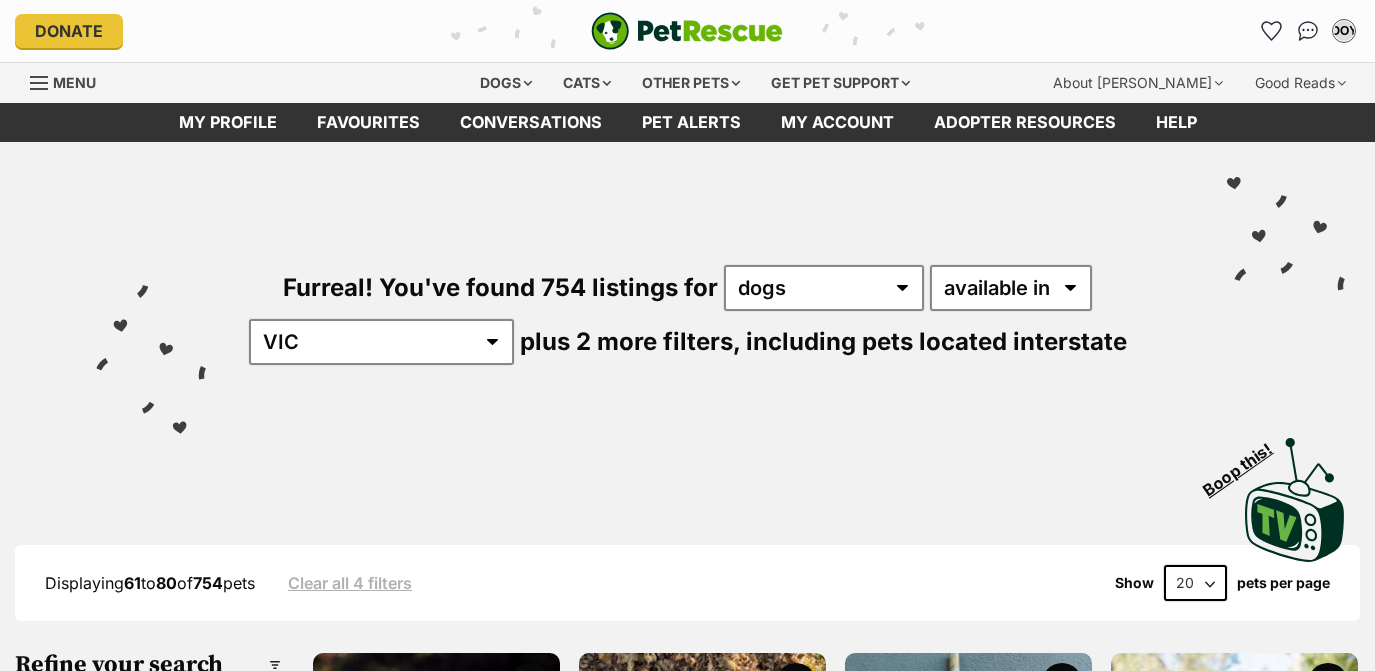 scroll, scrollTop: 0, scrollLeft: 0, axis: both 